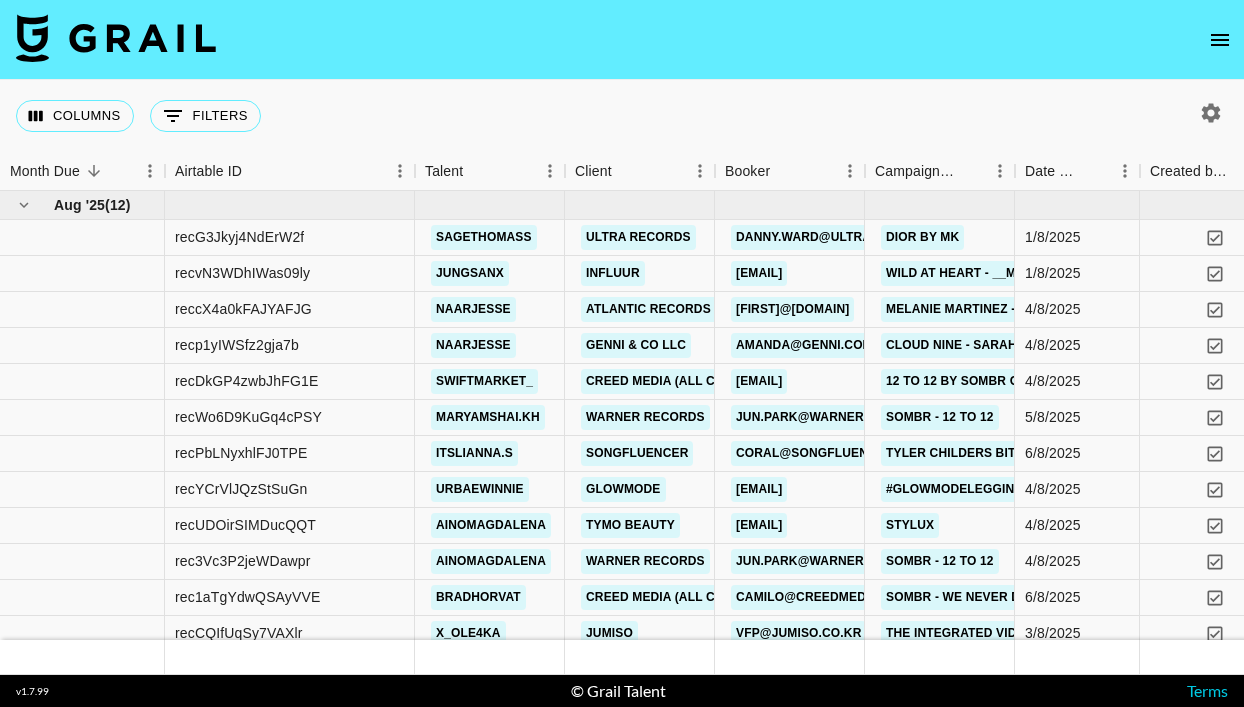scroll, scrollTop: 0, scrollLeft: 0, axis: both 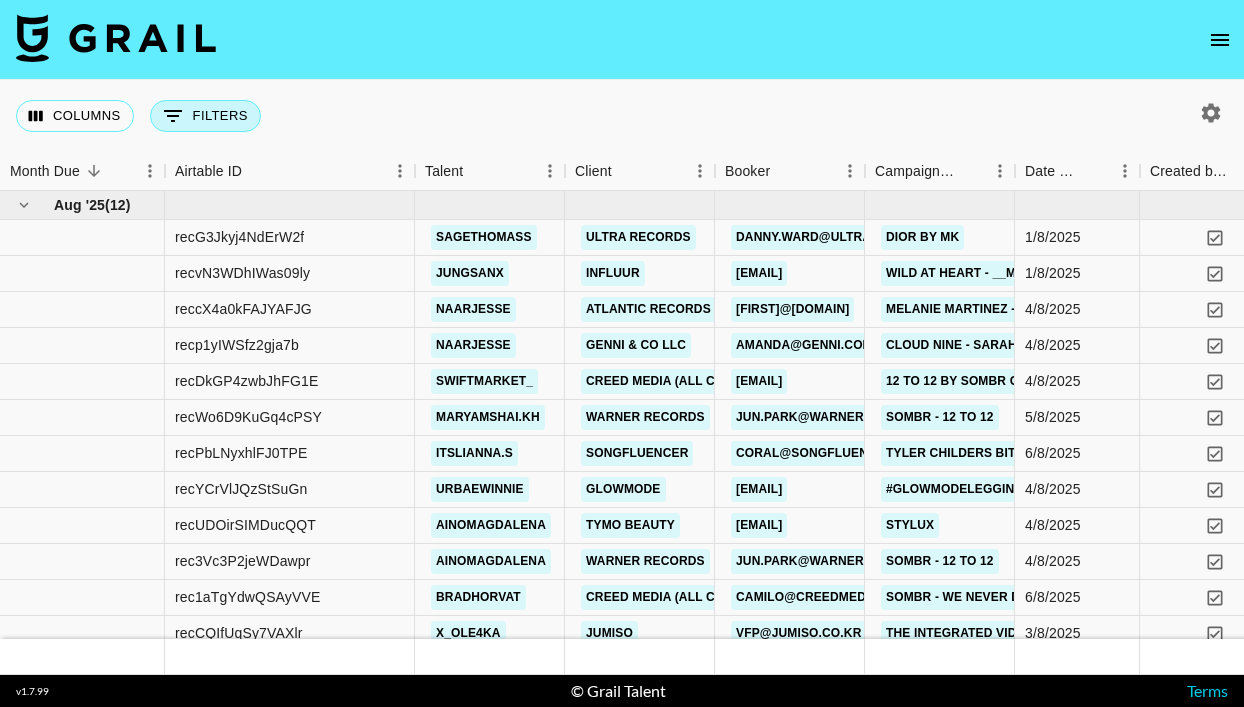 click on "0 Filters" at bounding box center [205, 116] 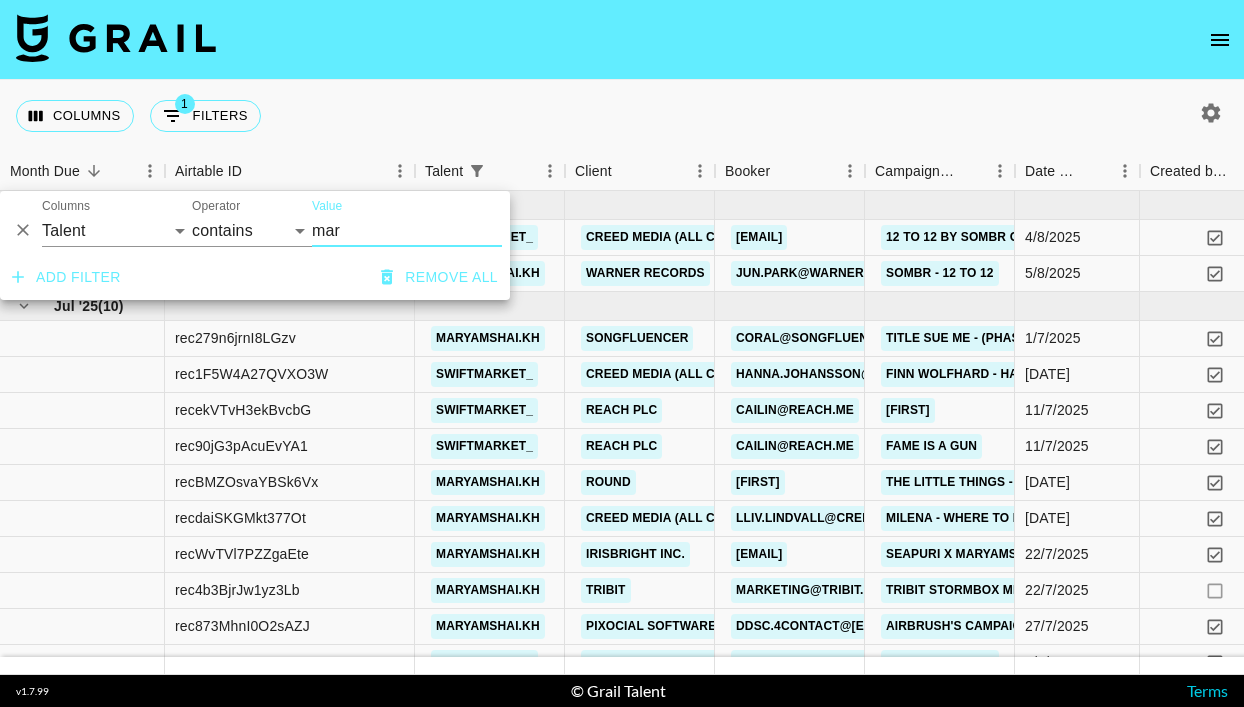 type on "mar" 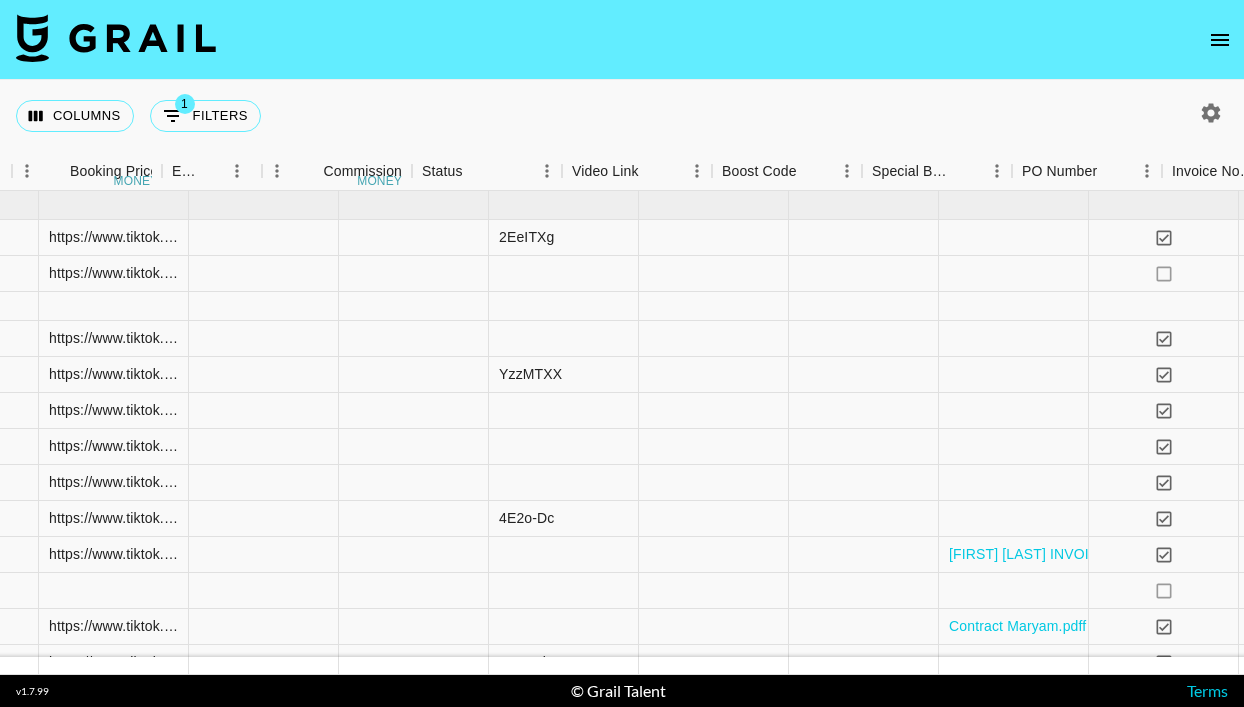 scroll, scrollTop: 0, scrollLeft: 2301, axis: horizontal 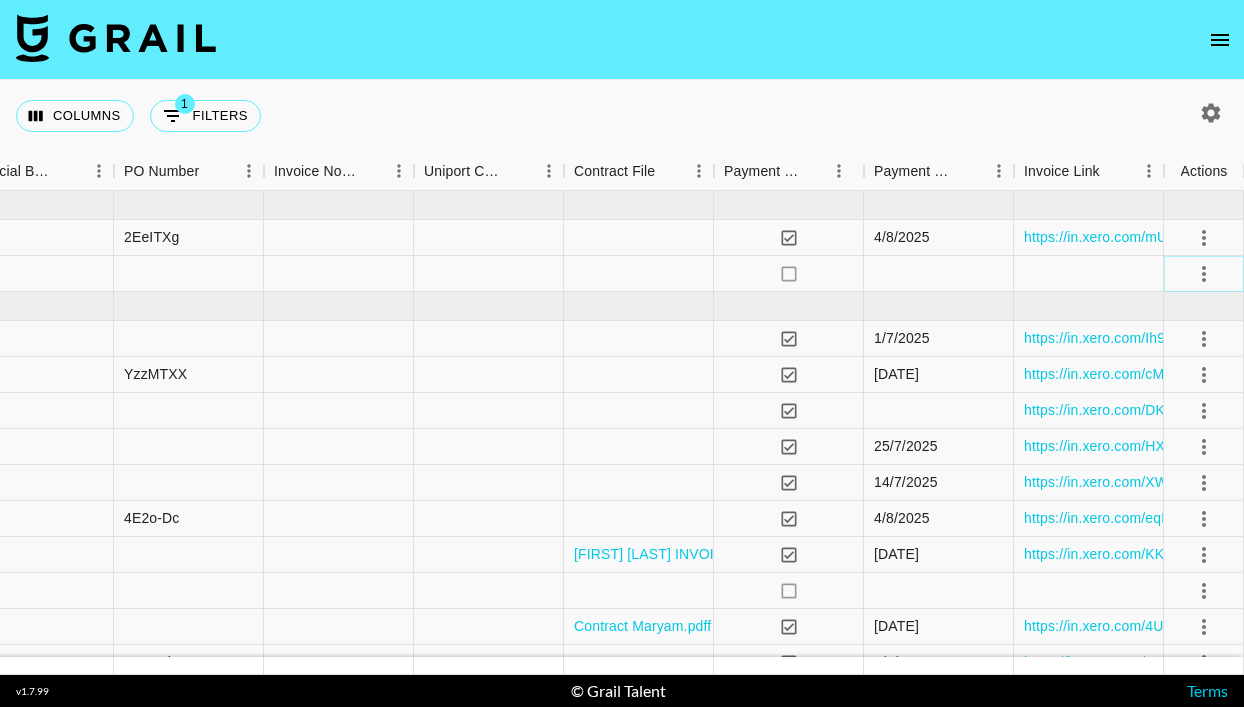 click 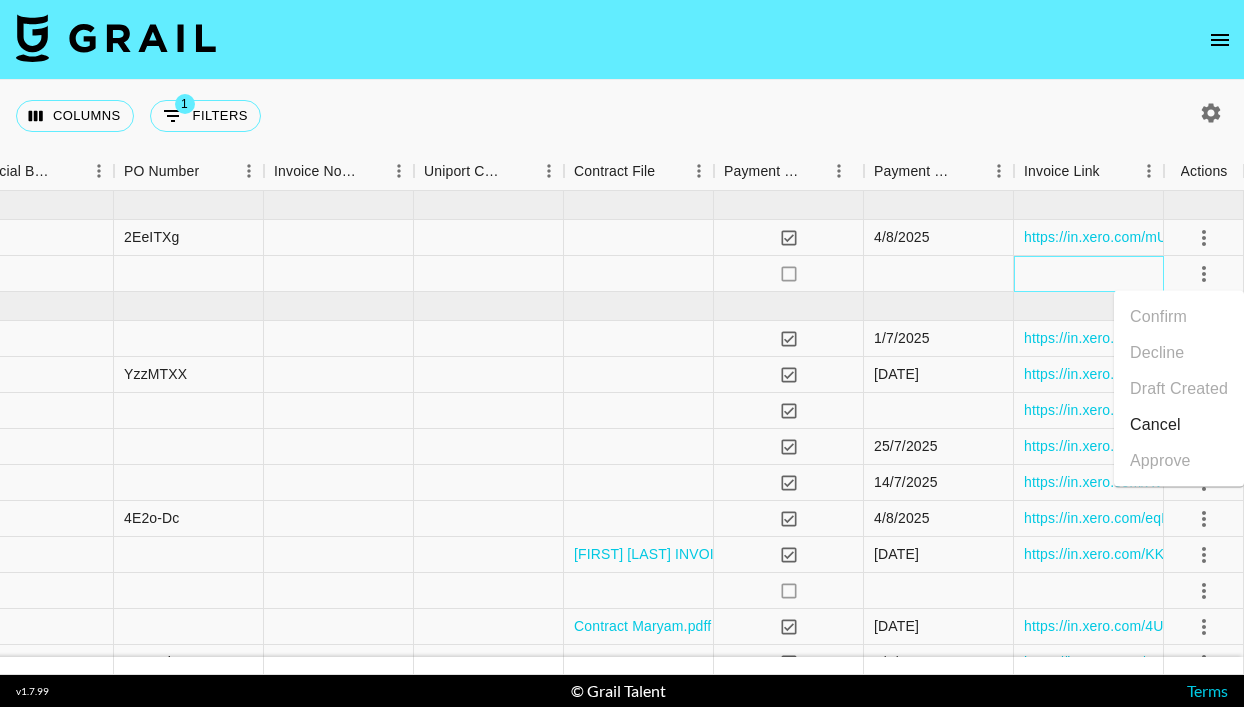click at bounding box center [1089, 274] 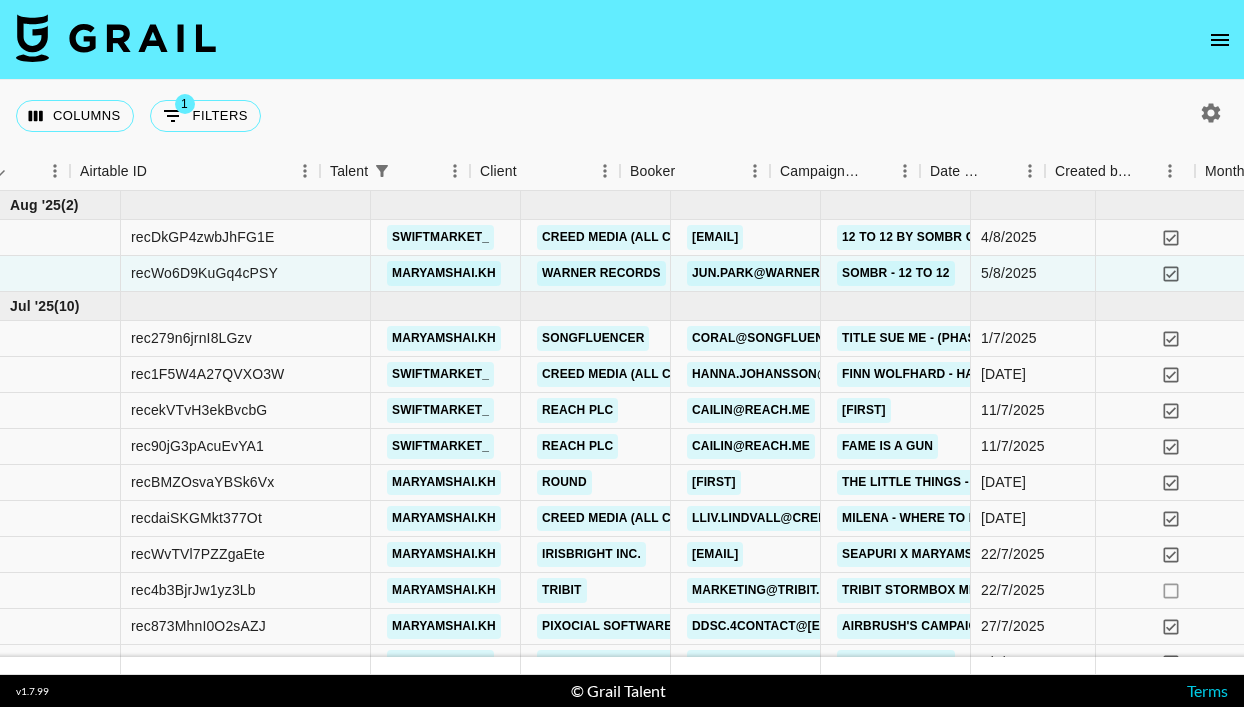 scroll, scrollTop: 0, scrollLeft: 1, axis: horizontal 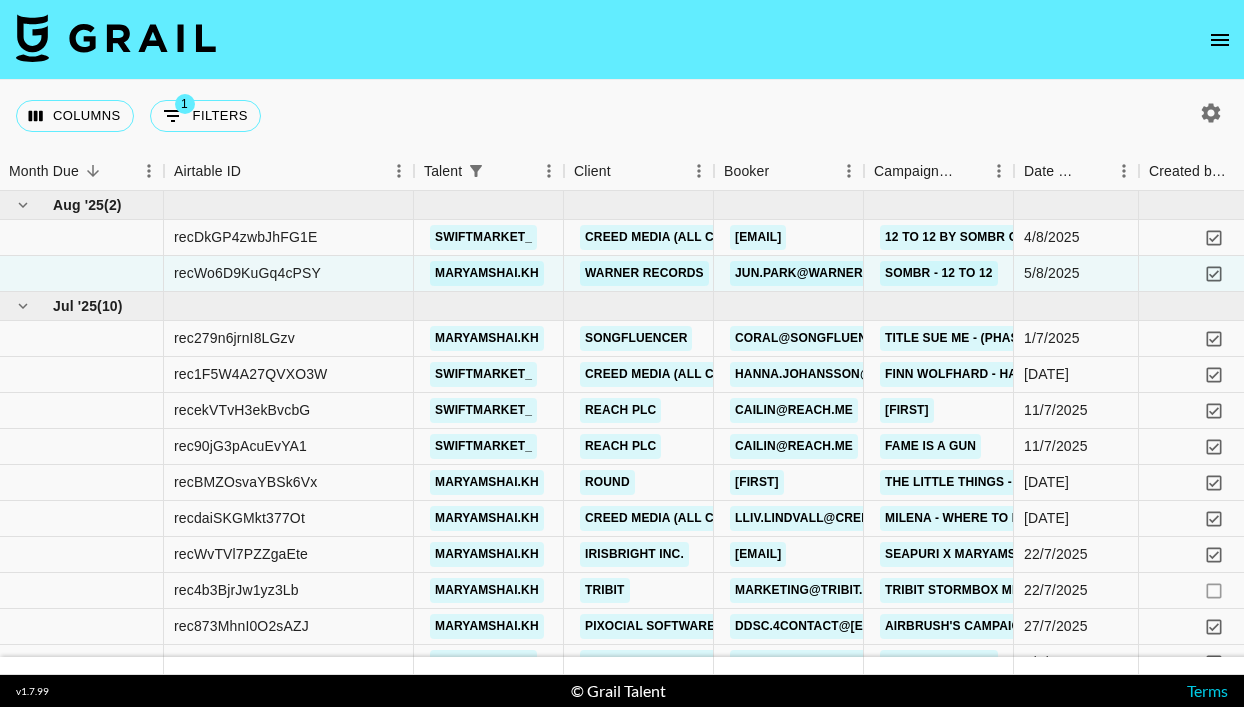 click 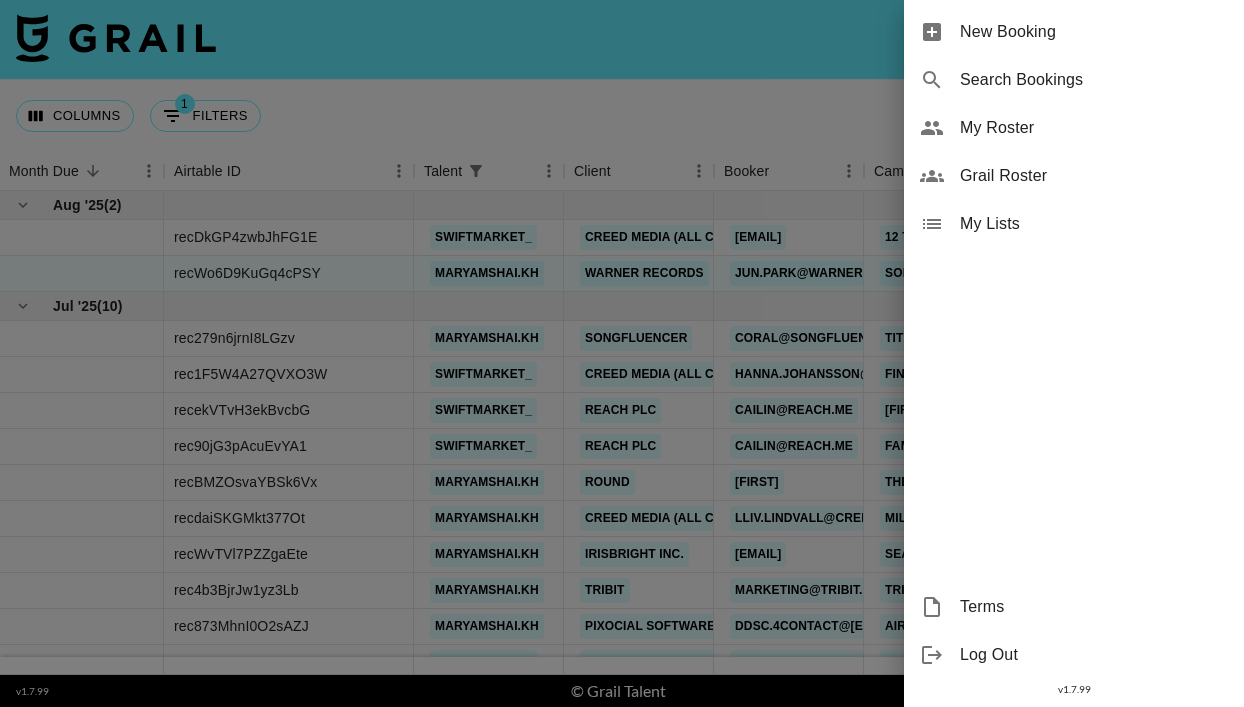 click on "New Booking" at bounding box center (1094, 32) 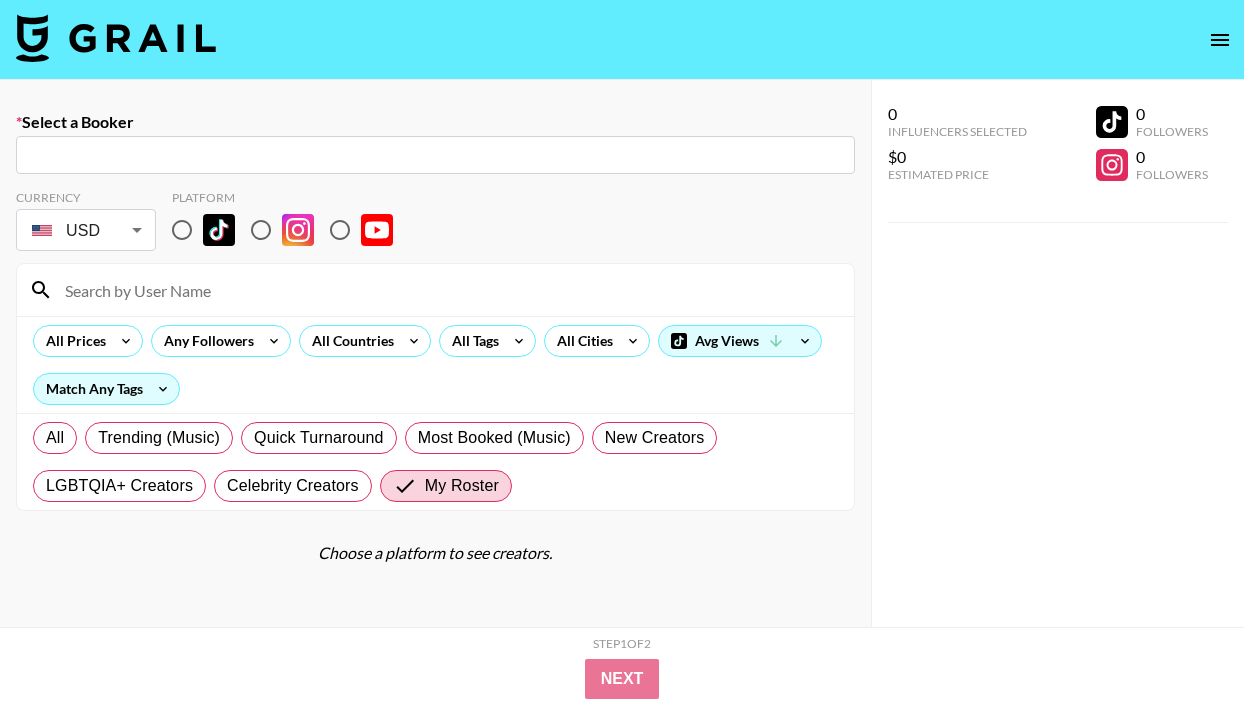 click at bounding box center [435, 155] 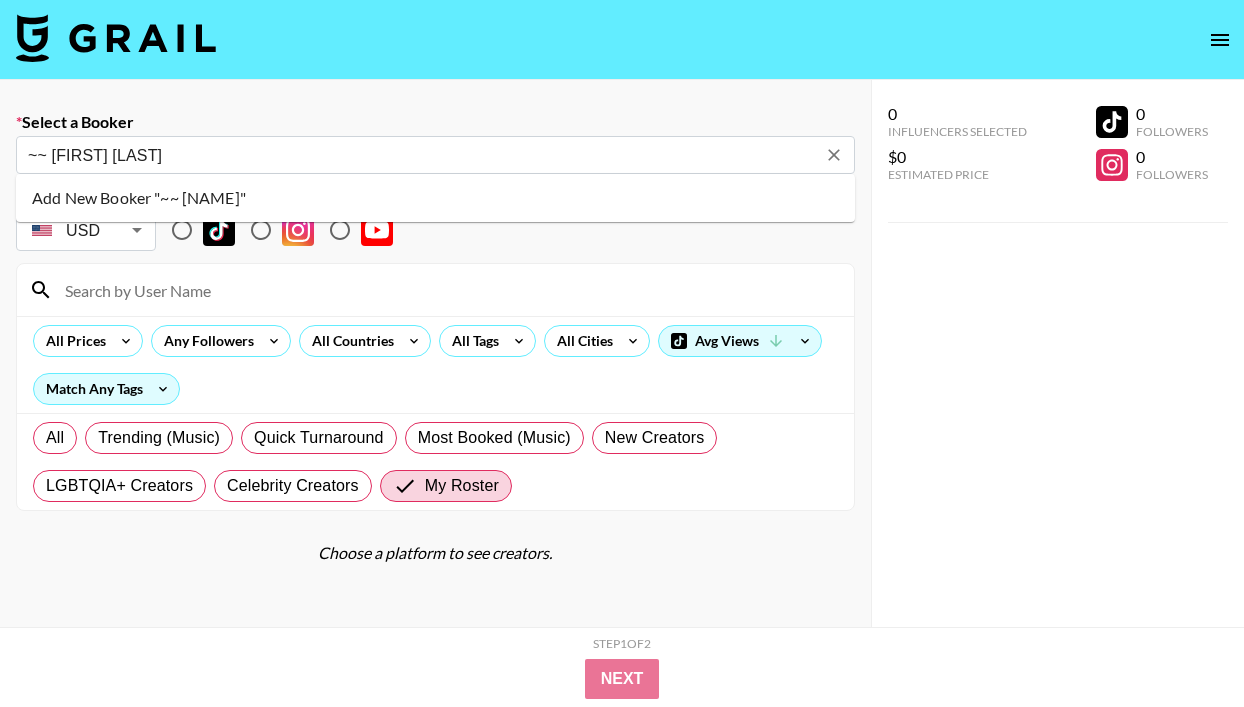 drag, startPoint x: 51, startPoint y: 161, endPoint x: -13, endPoint y: 161, distance: 64 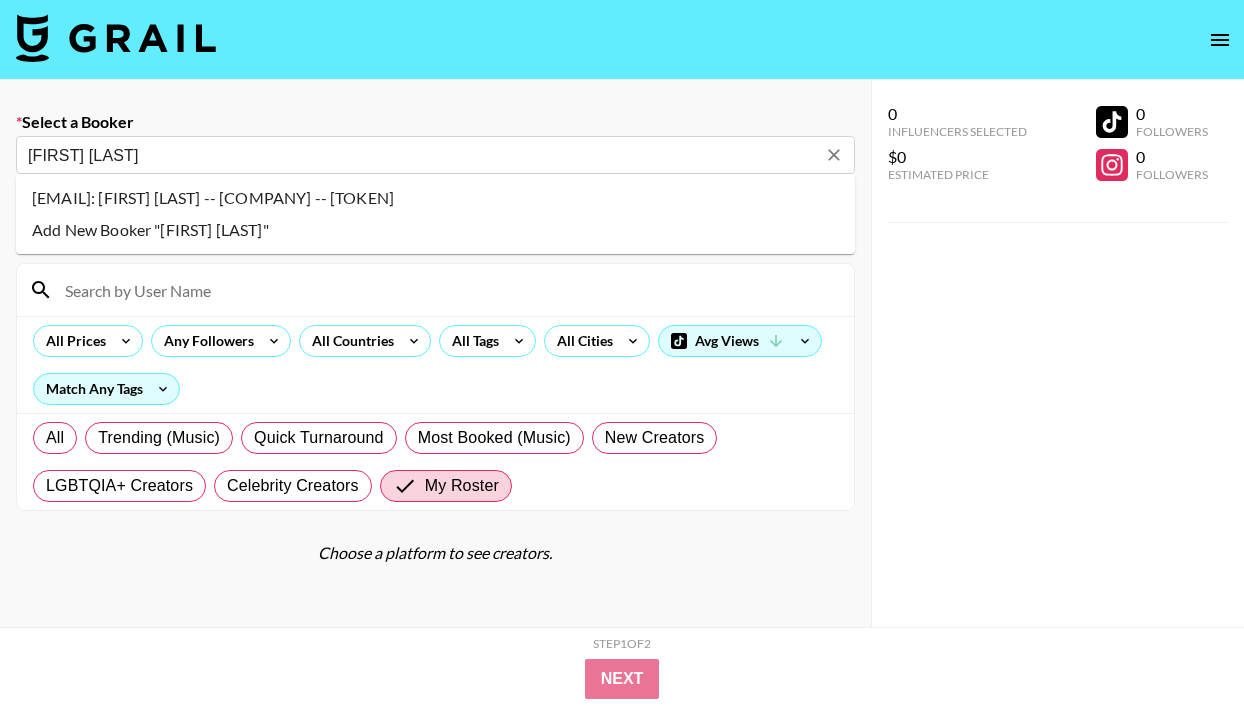 click on "[EMAIL]: [FIRST] [LAST] -- [COMPANY] -- [TOKEN]" at bounding box center [435, 198] 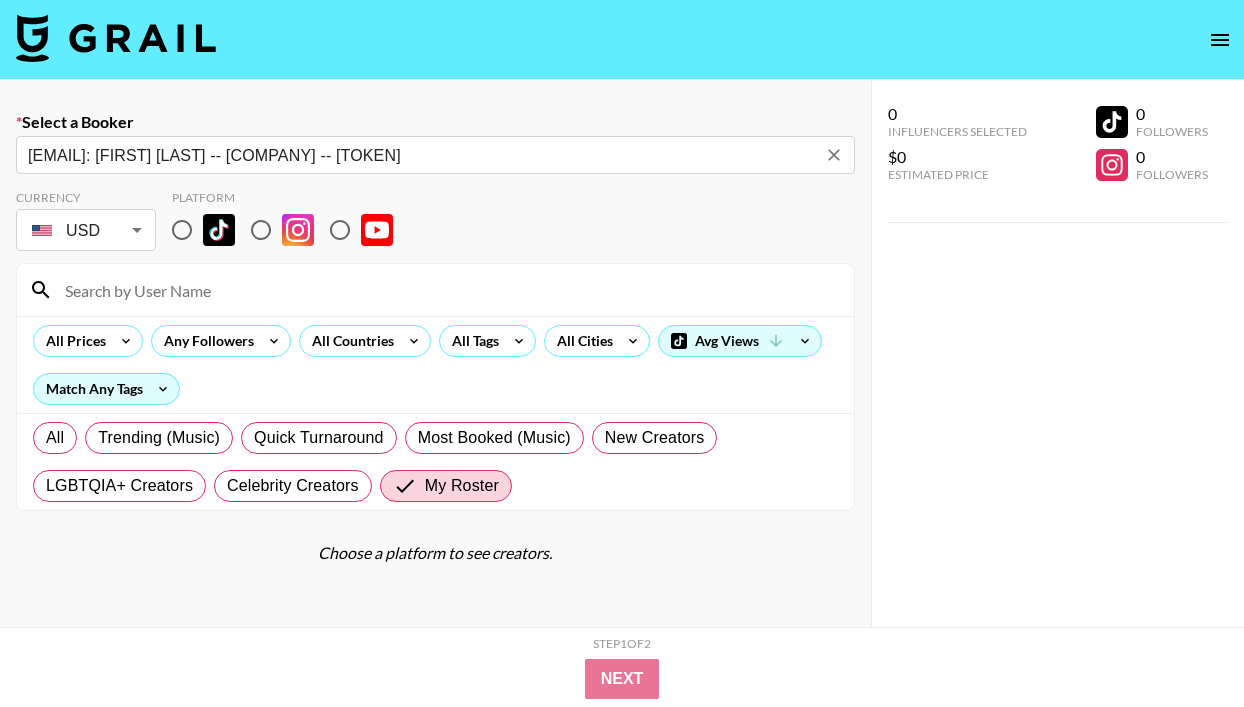 type on "[EMAIL]: [FIRST] [LAST] -- [COMPANY] -- [TOKEN]" 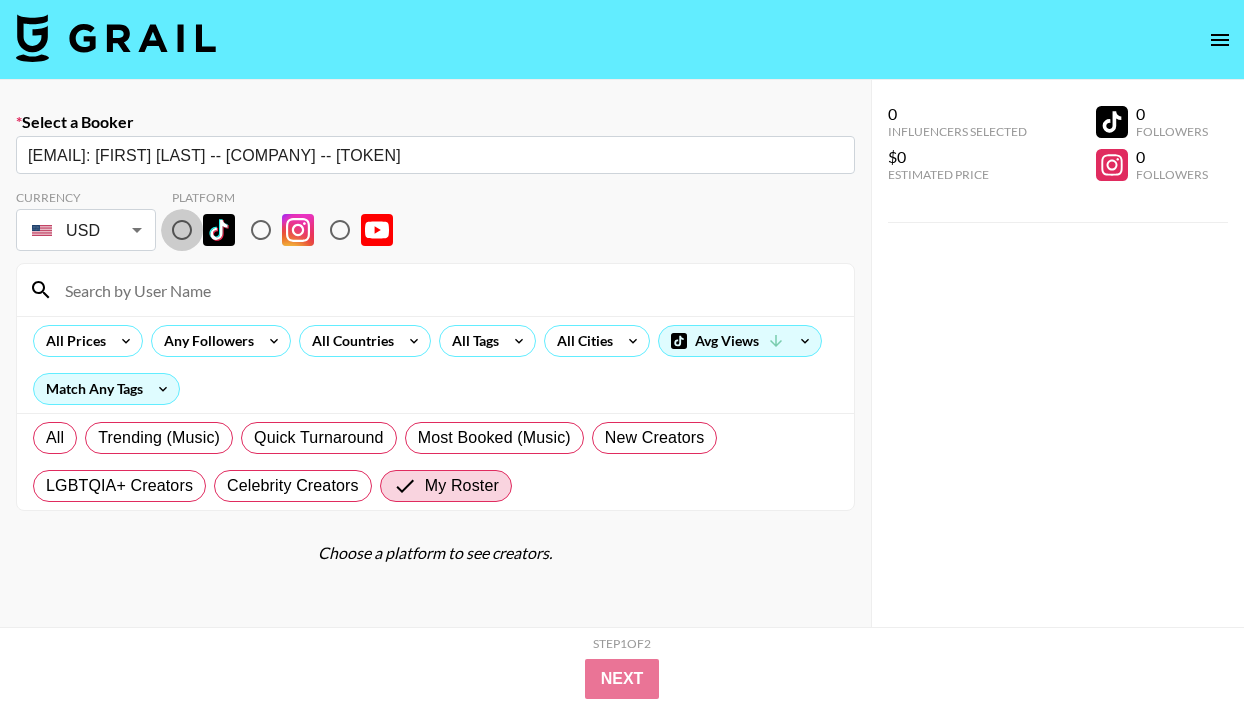 click at bounding box center (182, 230) 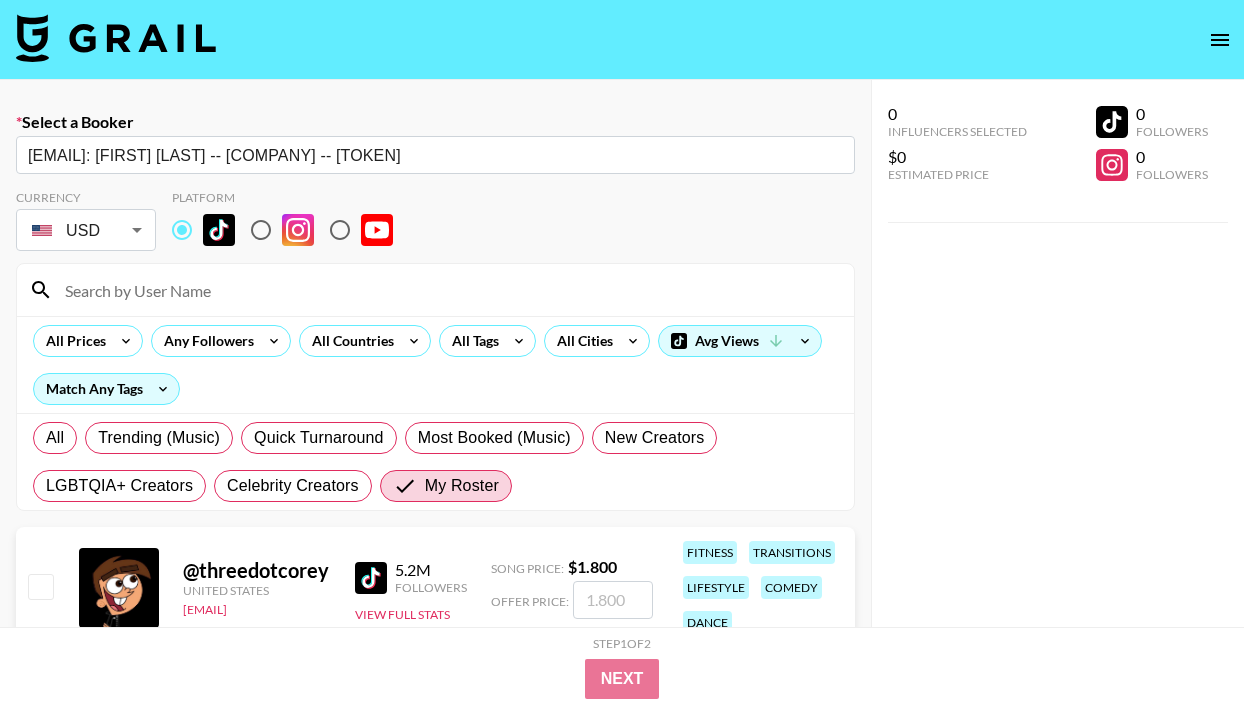 click at bounding box center [447, 290] 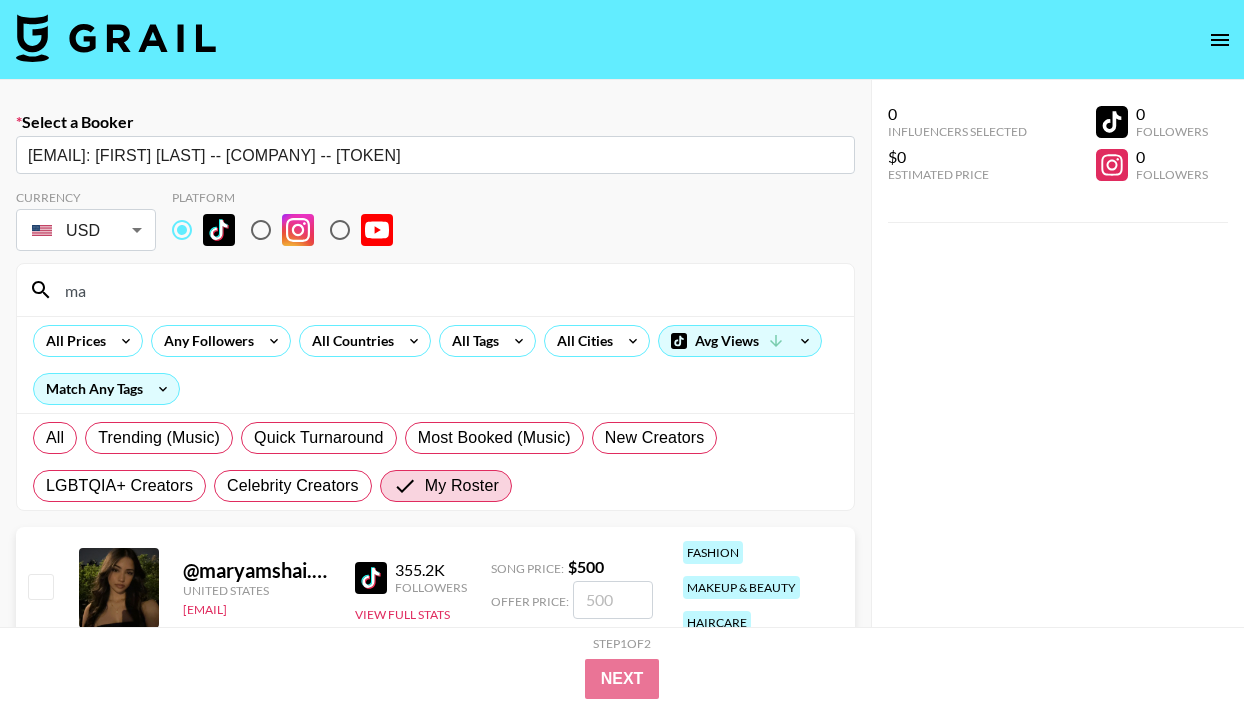 type on "[FIRST]" 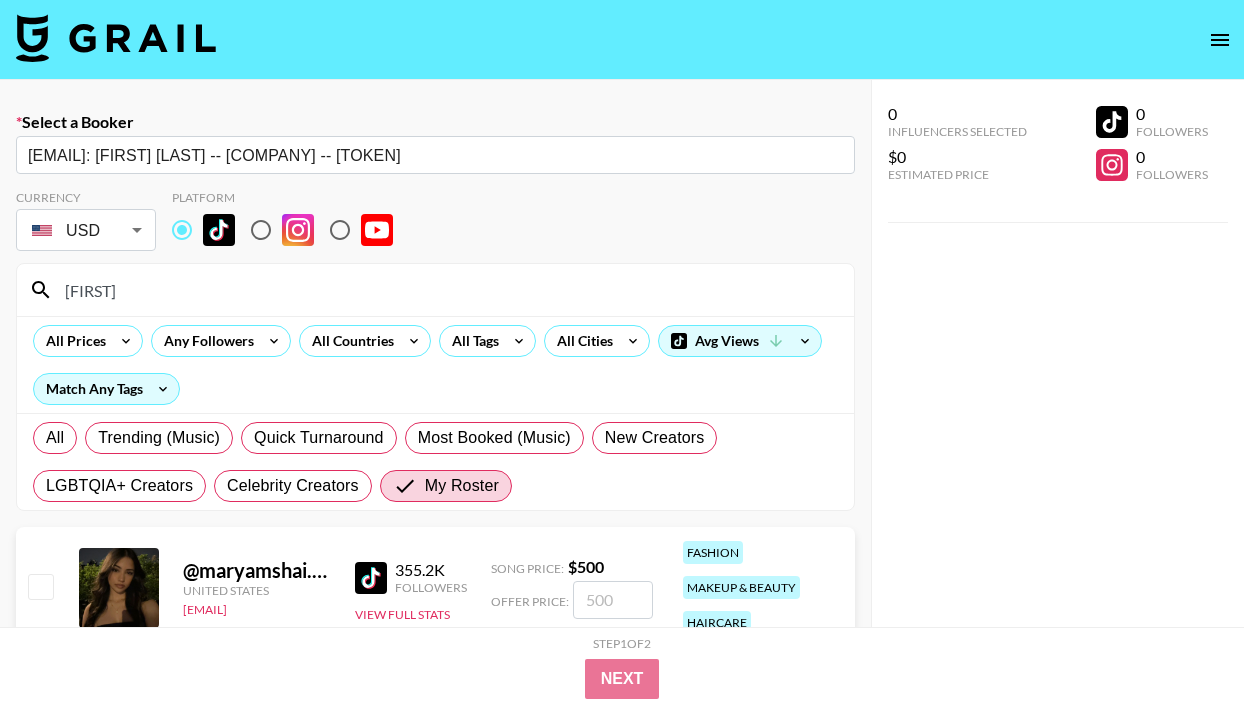 click at bounding box center [40, 586] 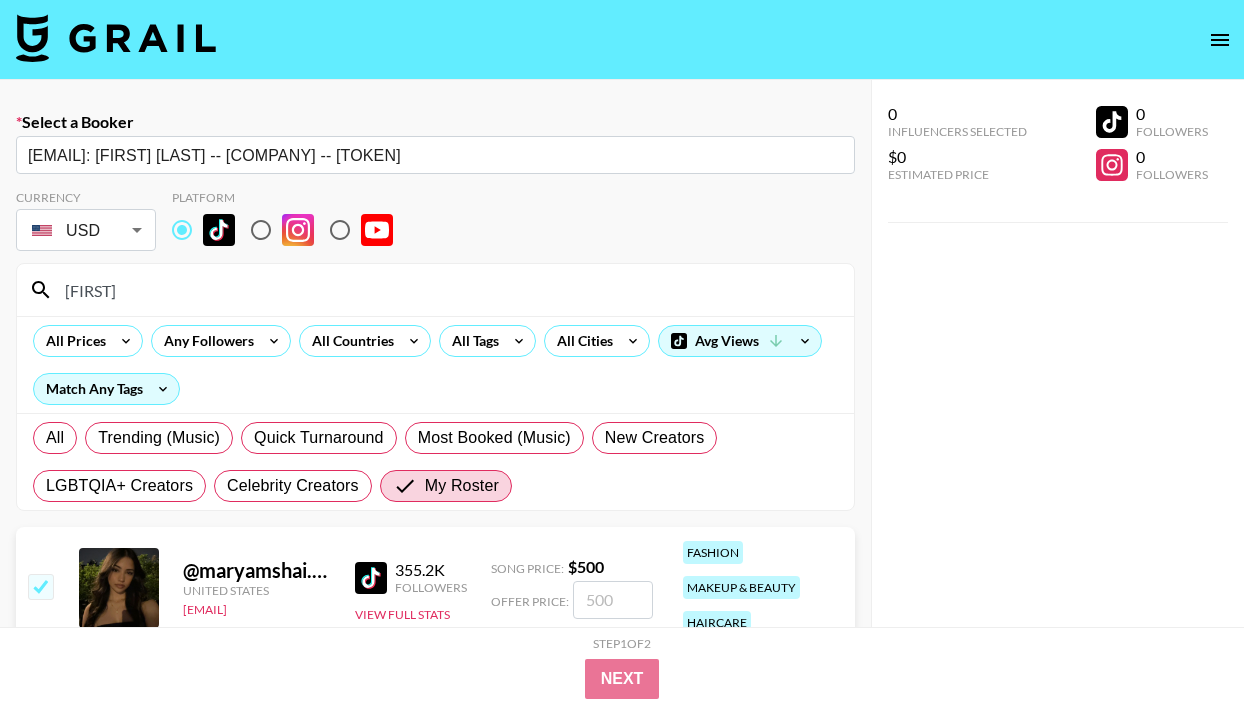 checkbox on "true" 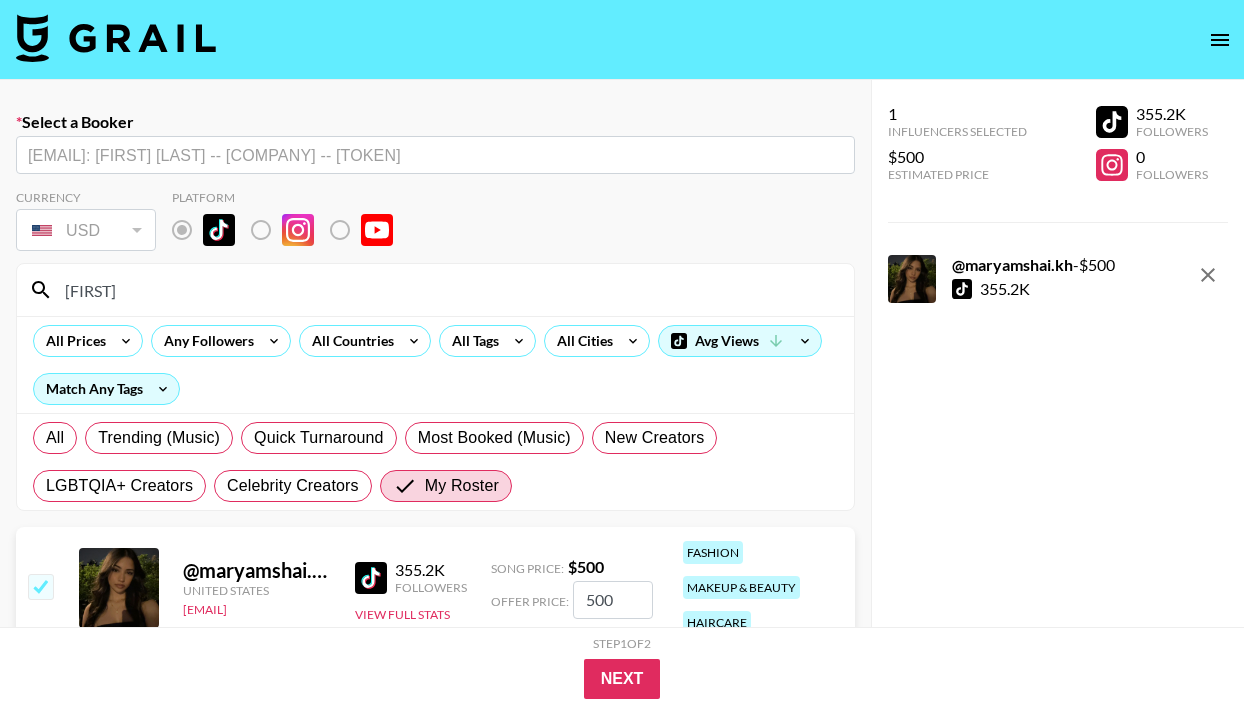 click on "500" at bounding box center [613, 600] 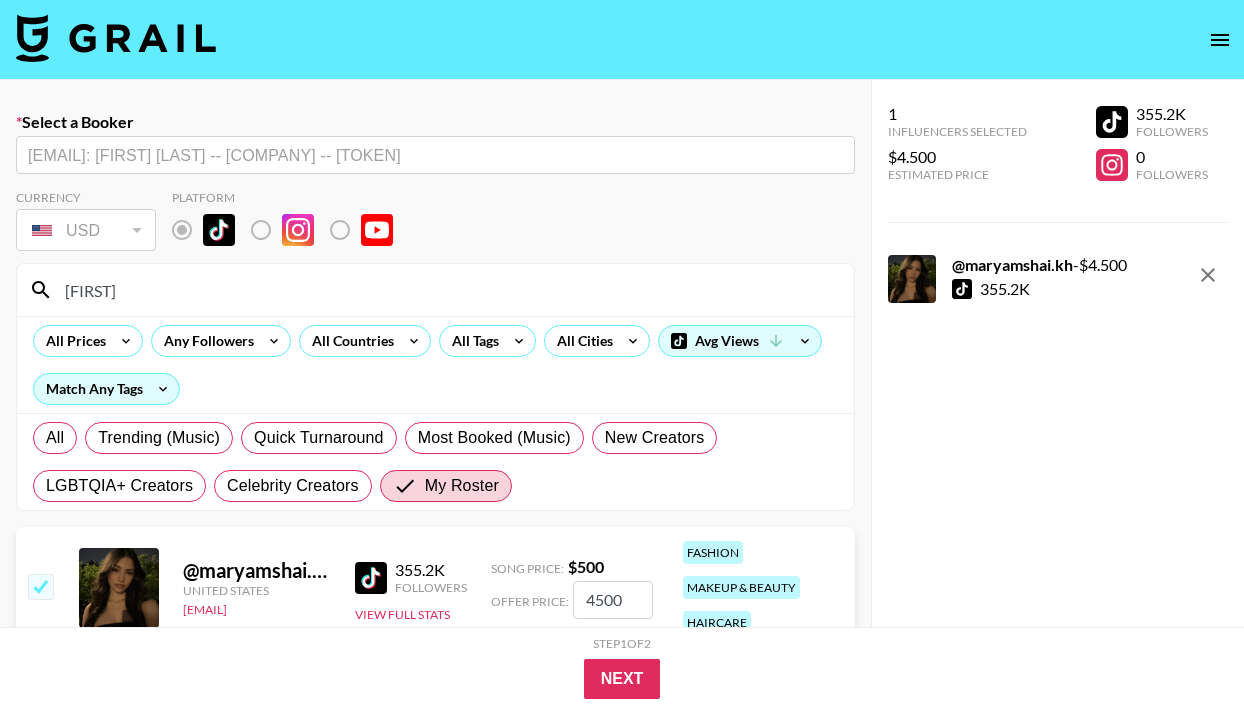 click on "4500" at bounding box center (613, 600) 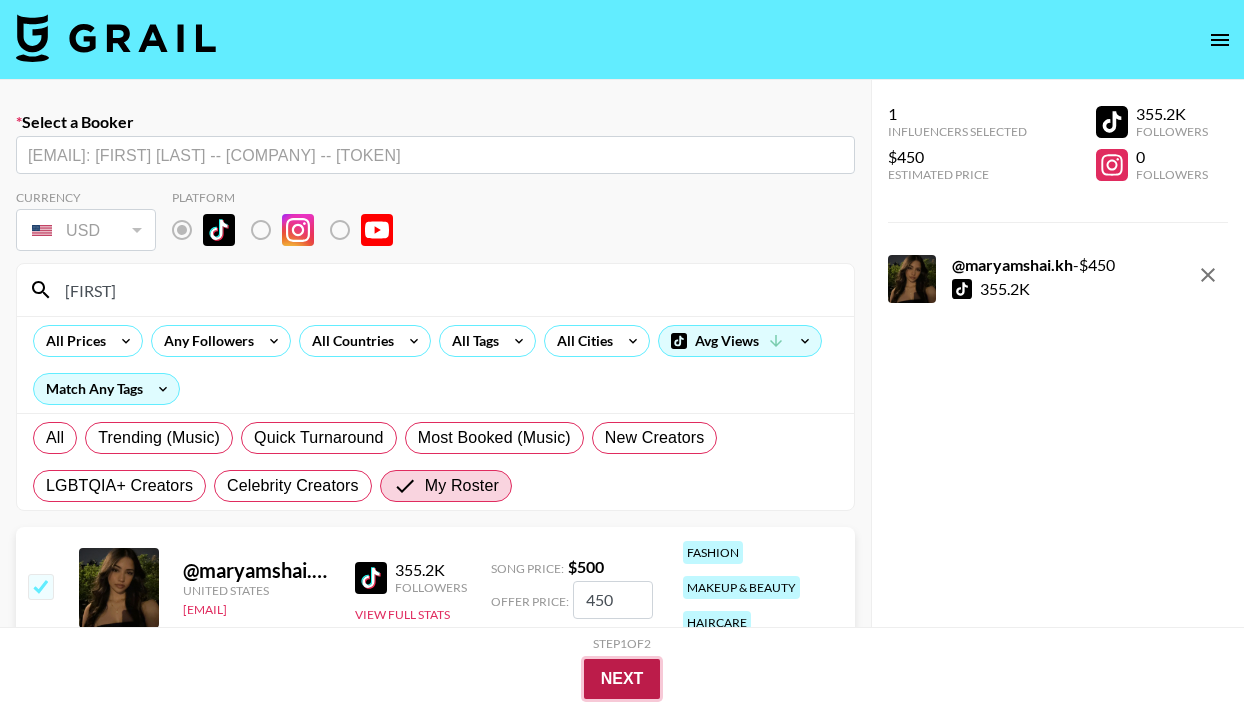 click on "Next" at bounding box center (622, 679) 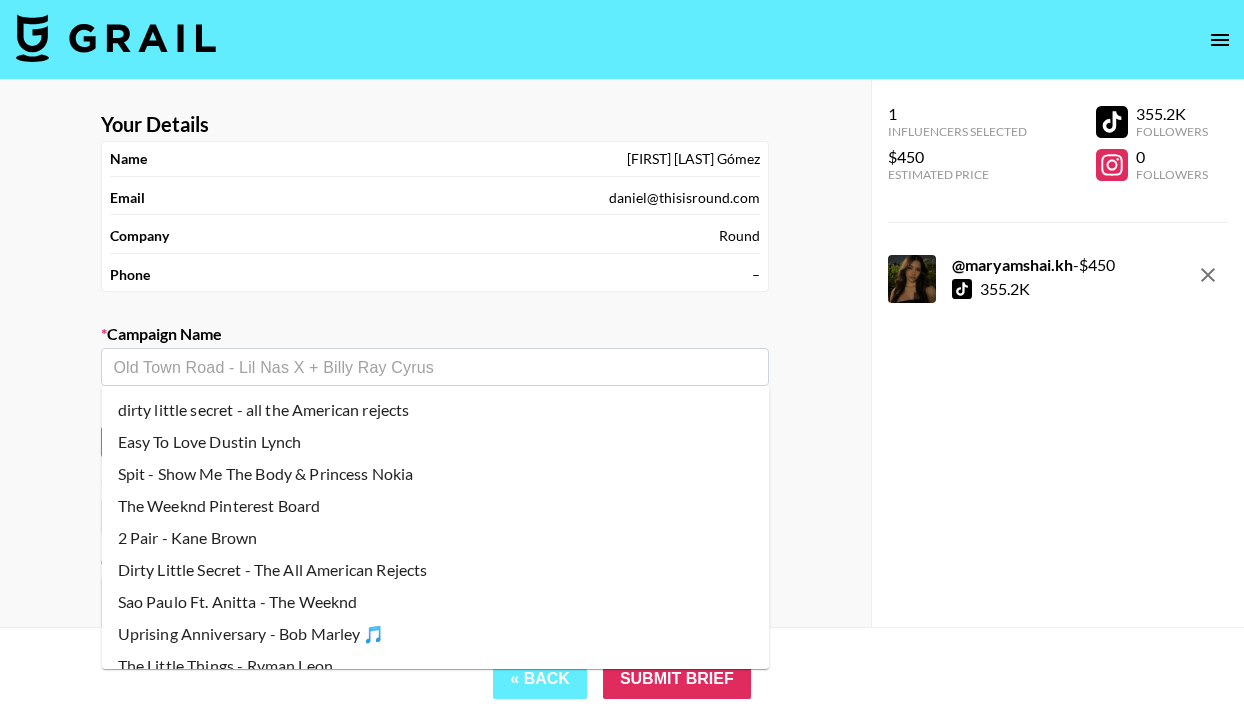 click at bounding box center (435, 367) 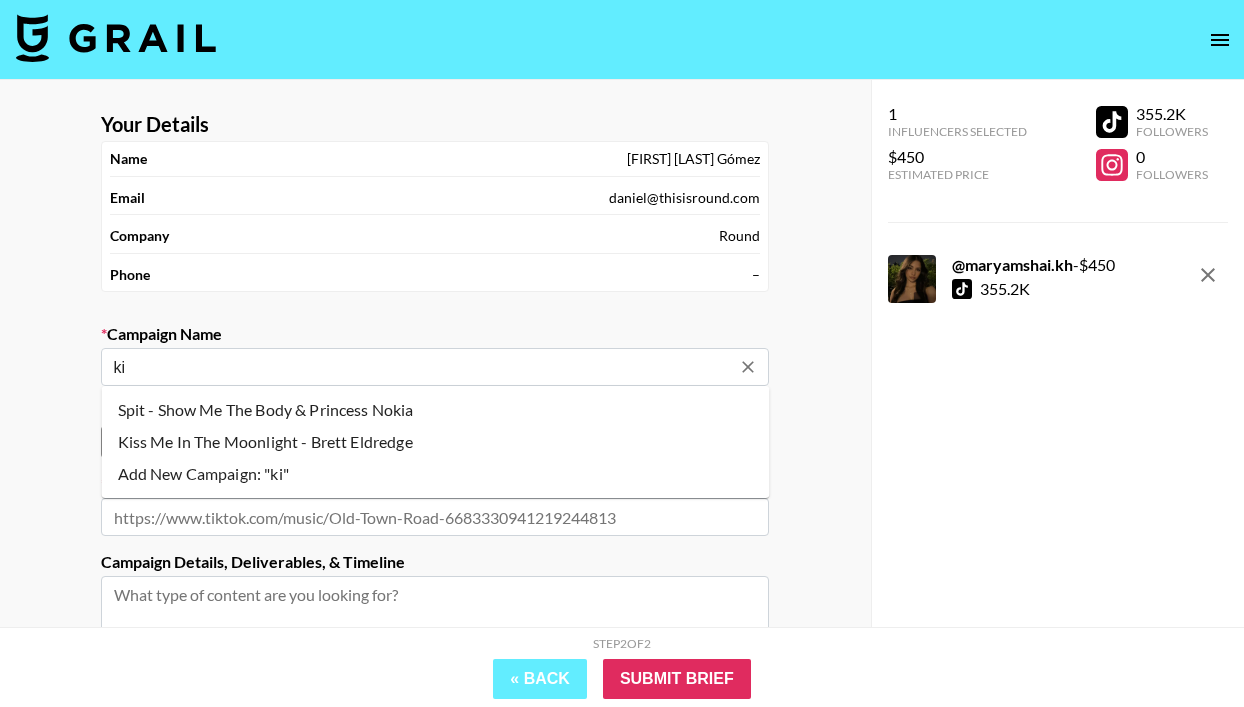 click on "Kiss Me In The Moonlight - Brett Eldredge" at bounding box center [436, 442] 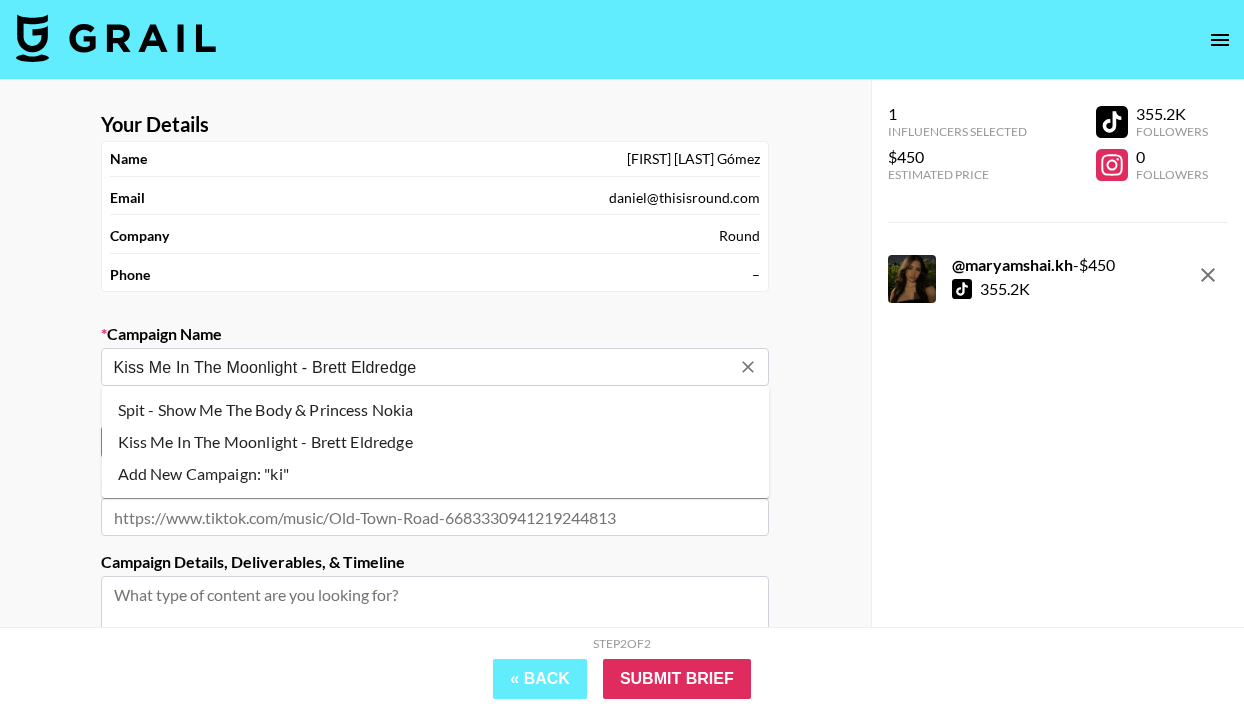 type on "https://www.tiktok.com/music/Kiss-Me-In-The-Moonlight-7527267500918179856" 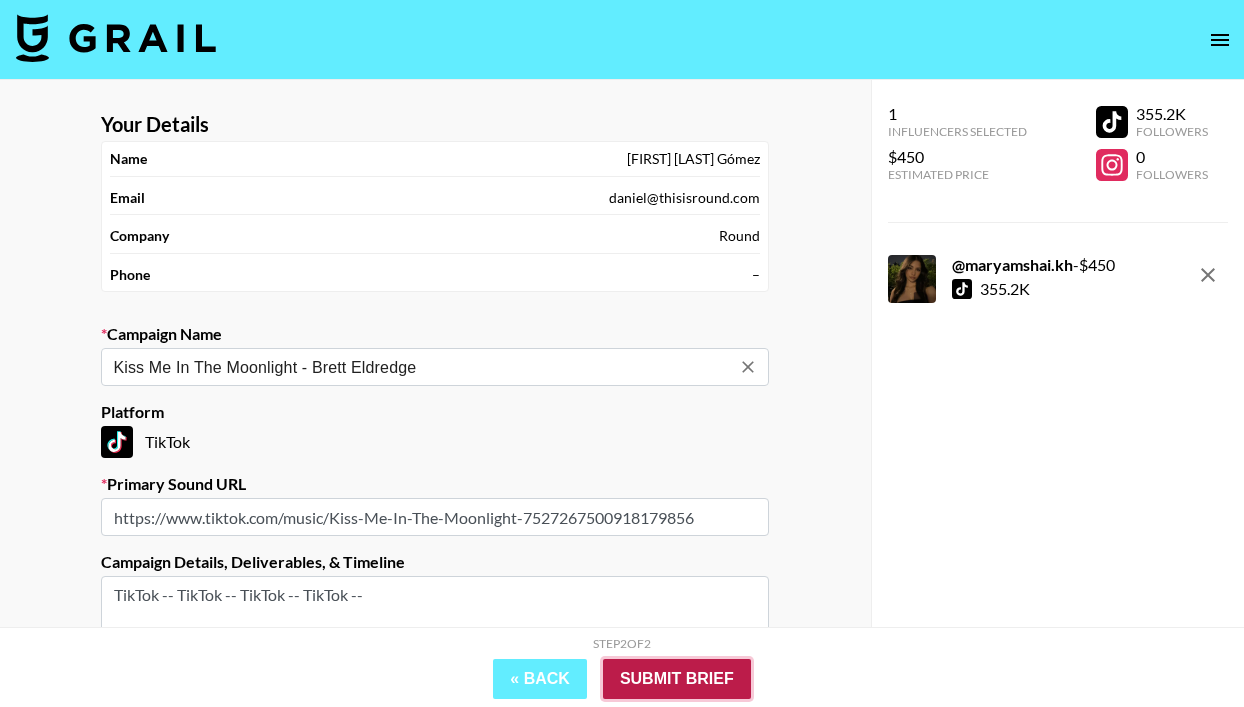 click on "Submit Brief" at bounding box center [677, 679] 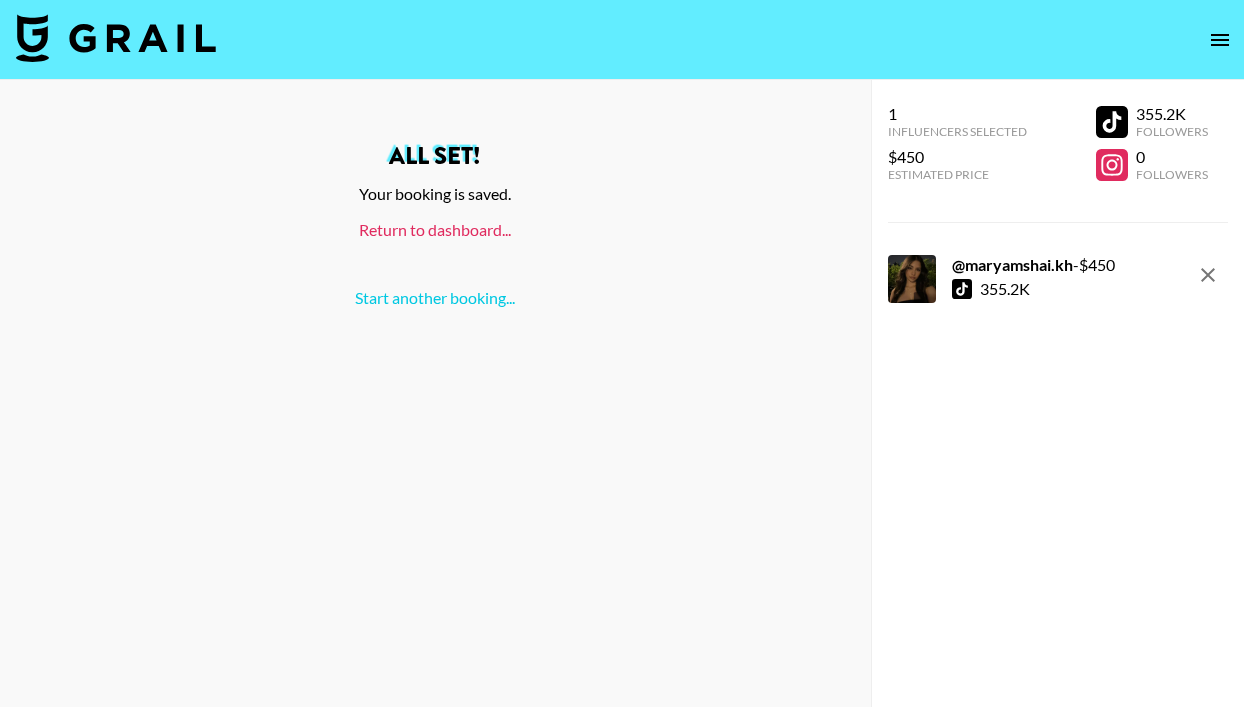 click on "Return to dashboard..." at bounding box center (435, 229) 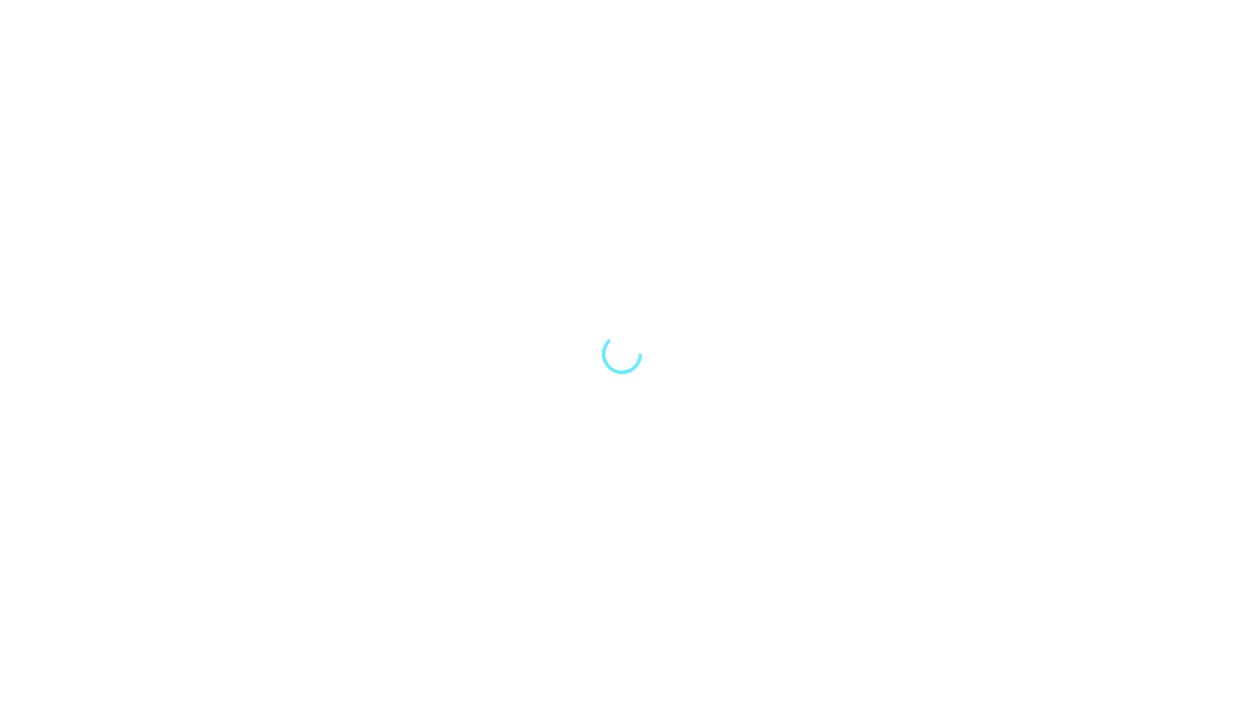 scroll, scrollTop: 0, scrollLeft: 0, axis: both 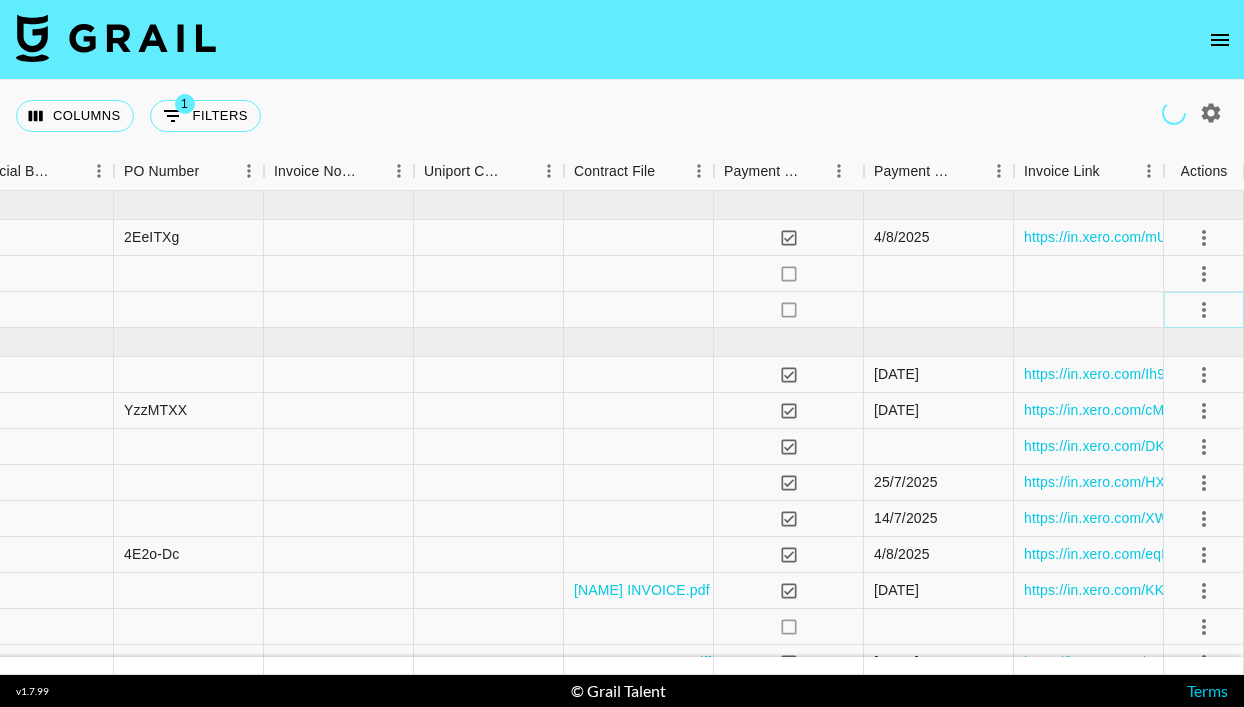 click 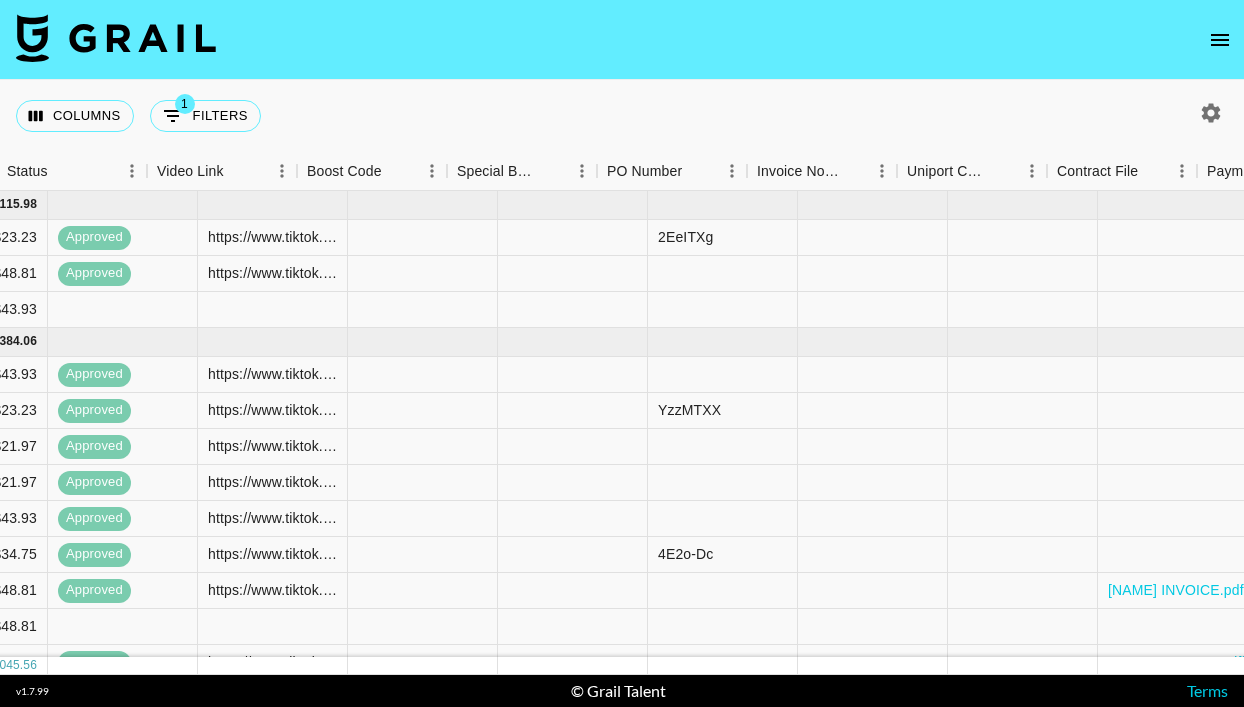 scroll, scrollTop: 0, scrollLeft: 1415, axis: horizontal 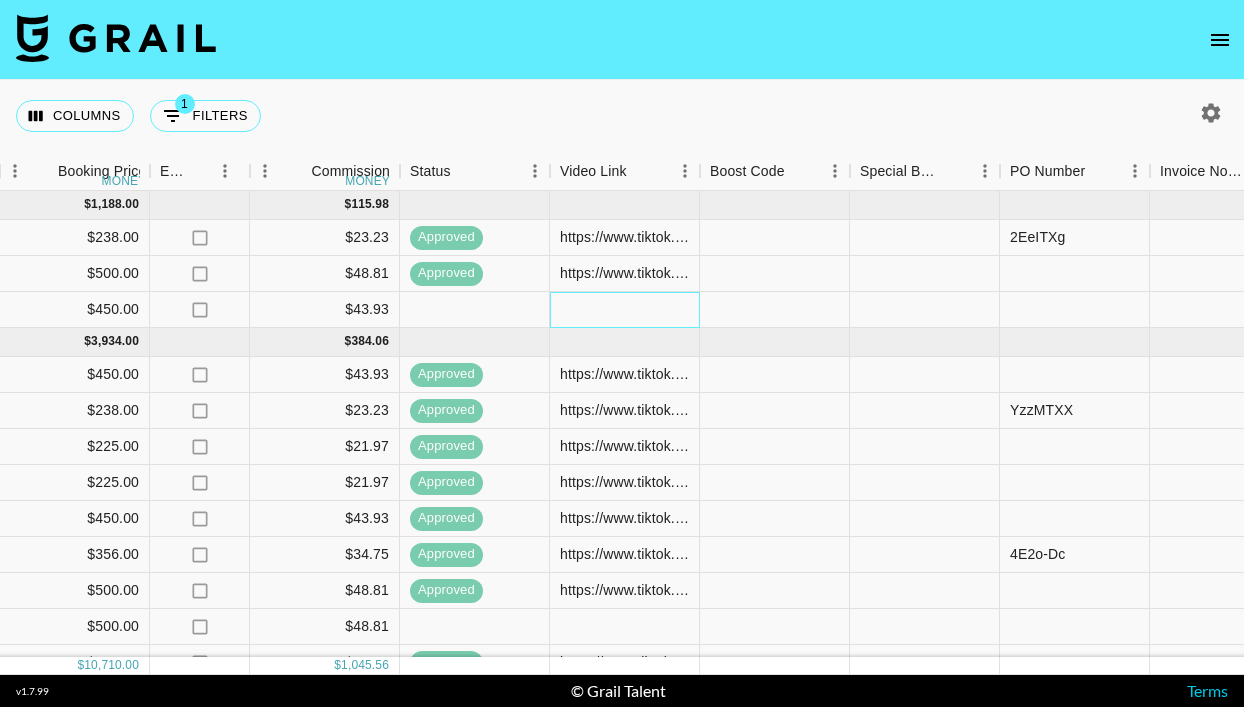 click at bounding box center (625, 310) 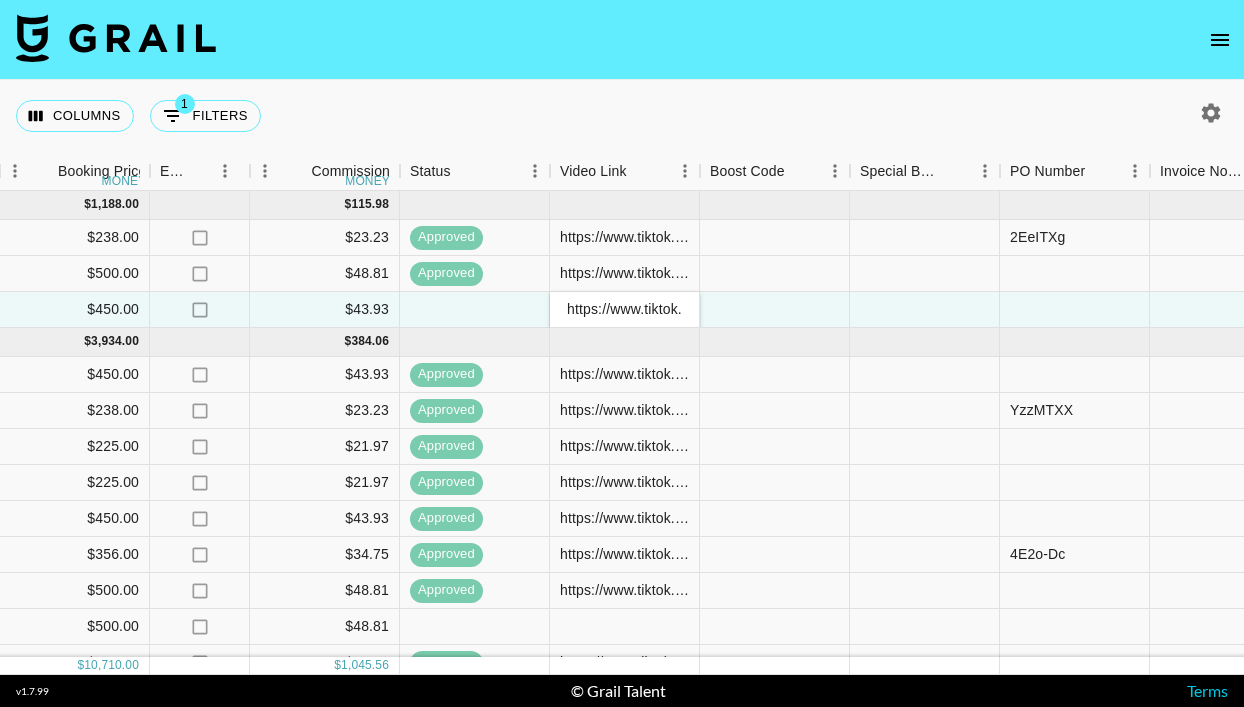 scroll, scrollTop: 0, scrollLeft: 119, axis: horizontal 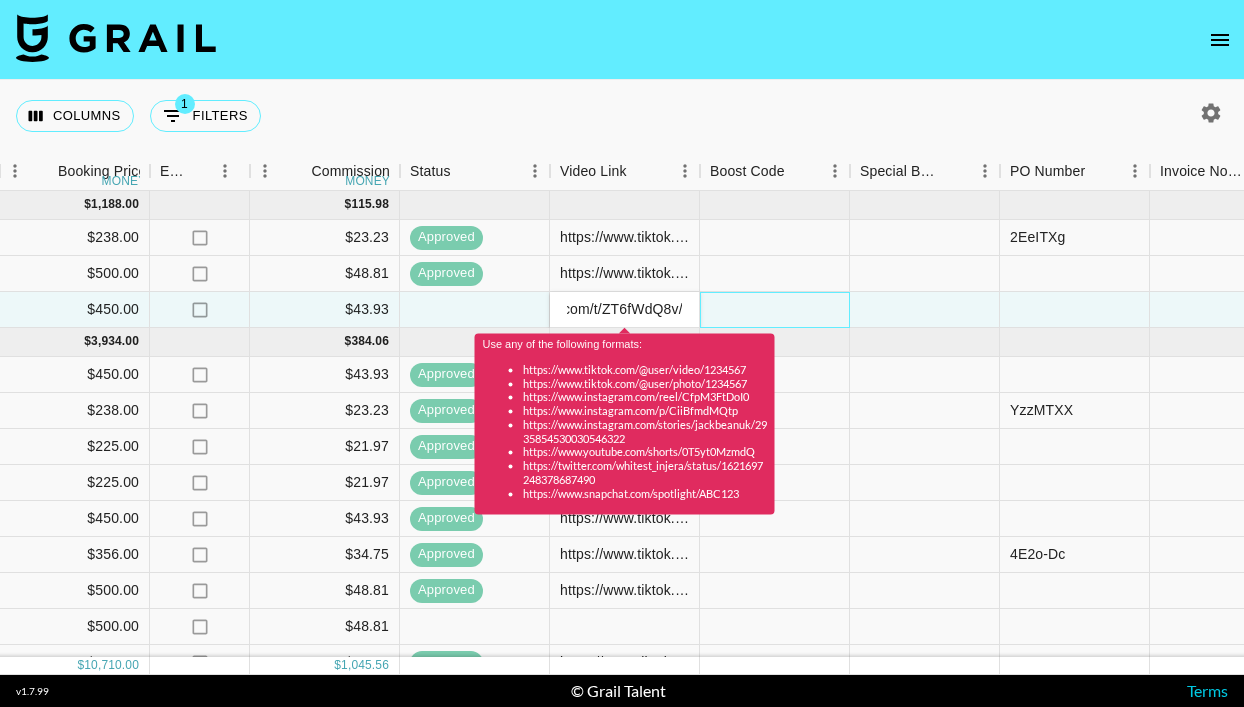 click at bounding box center [775, 310] 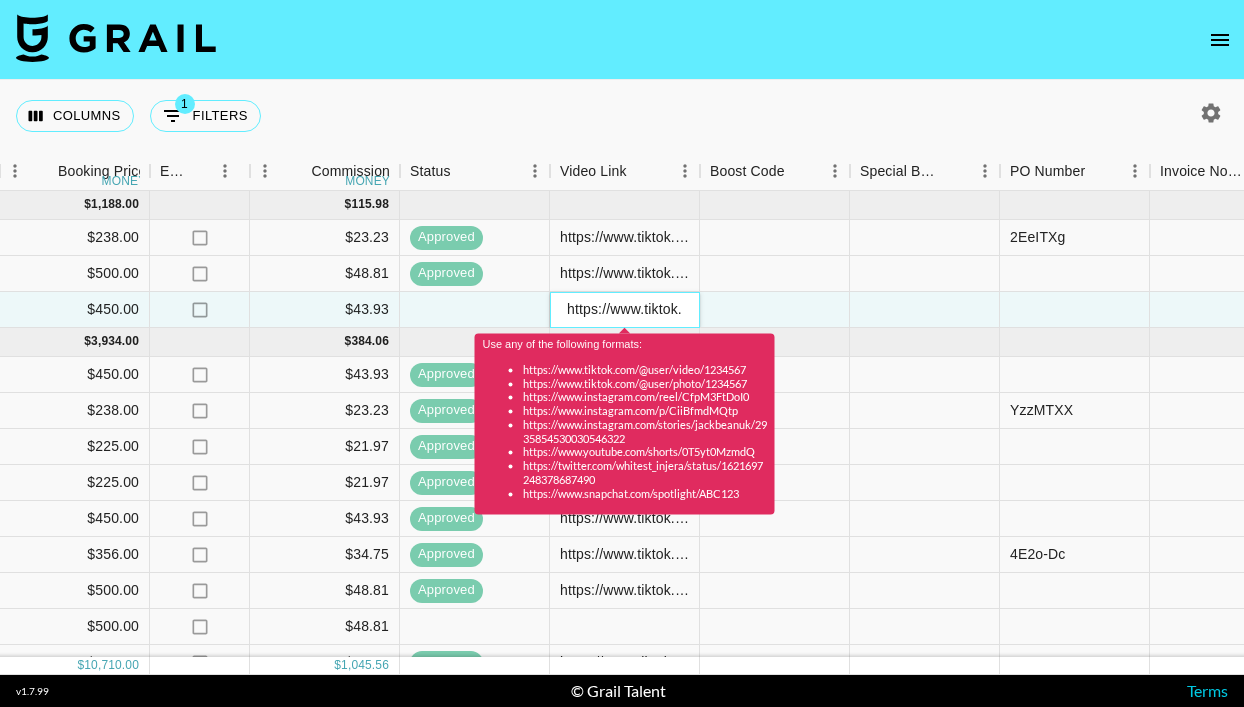click on "https://www.tiktok.com/t/ZT6fWdQ8v/" at bounding box center (624, 309) 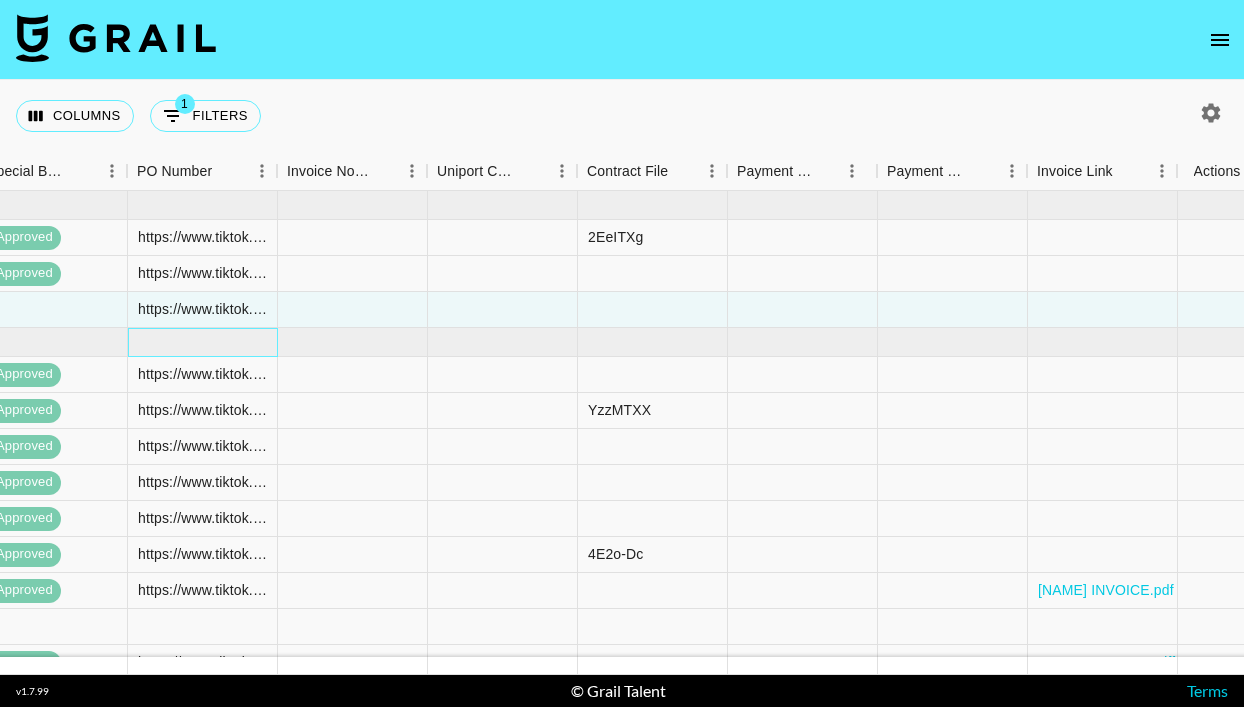 scroll, scrollTop: 0, scrollLeft: 2301, axis: horizontal 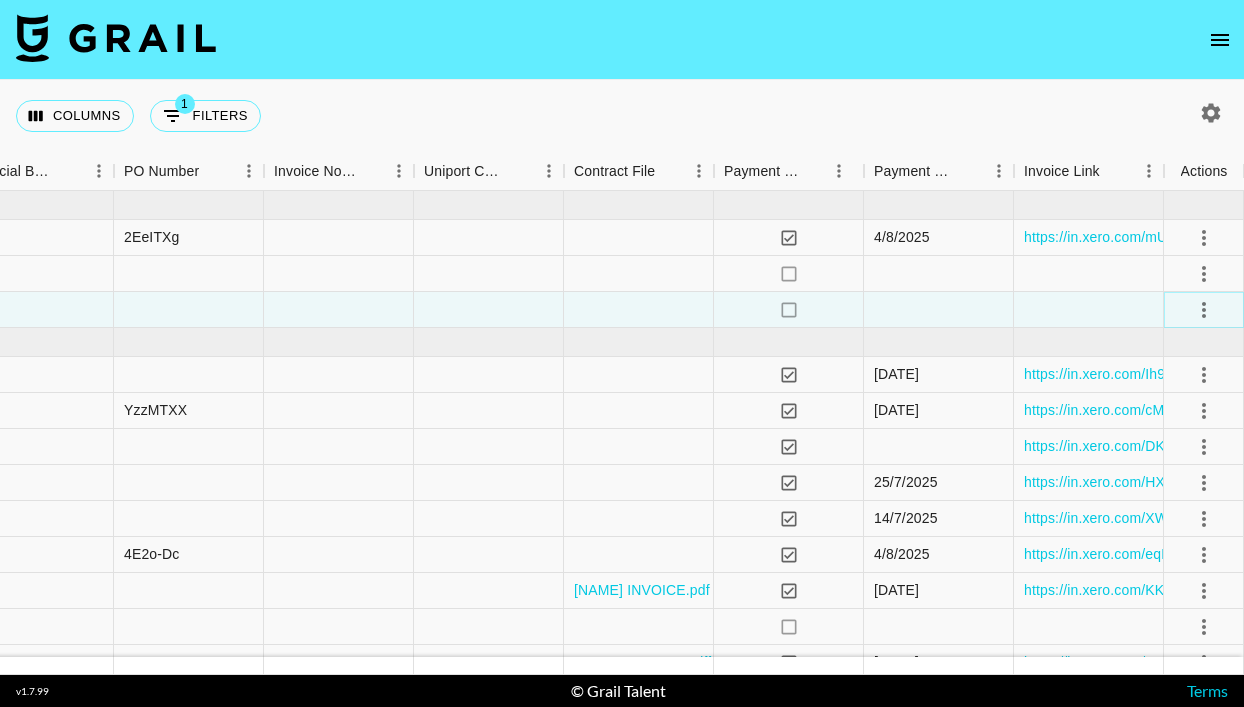 click 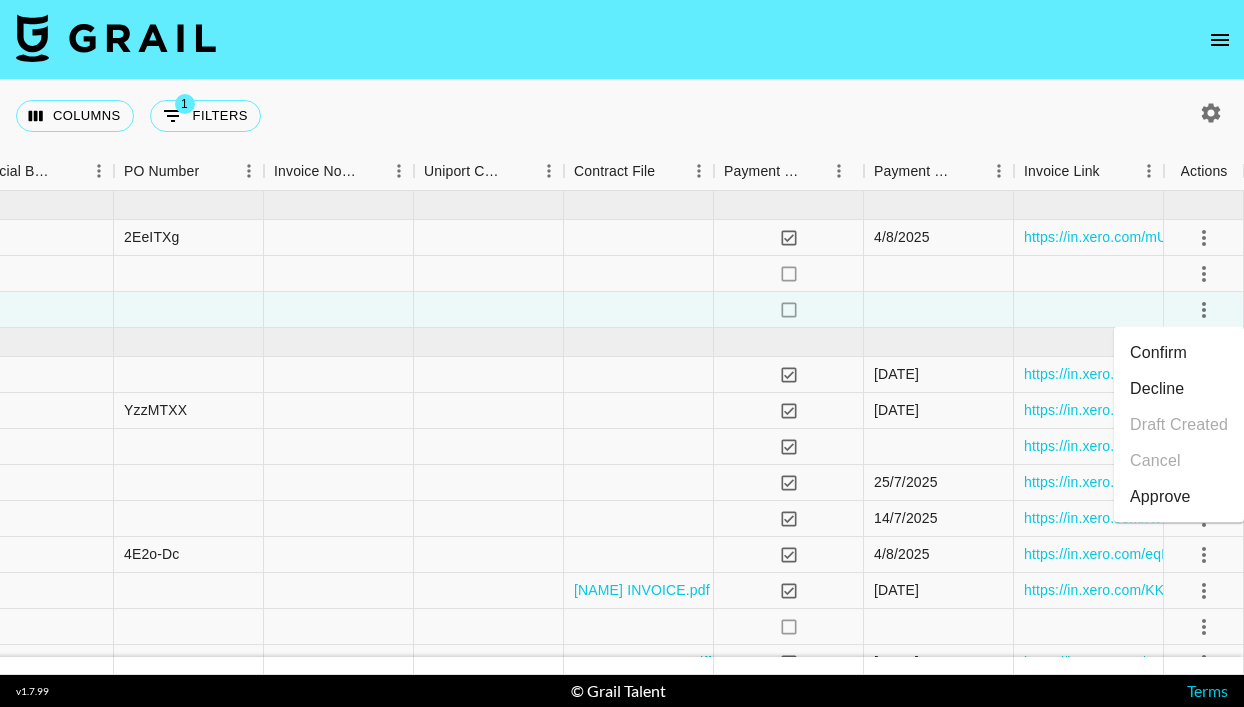 click on "Approve" at bounding box center [1160, 497] 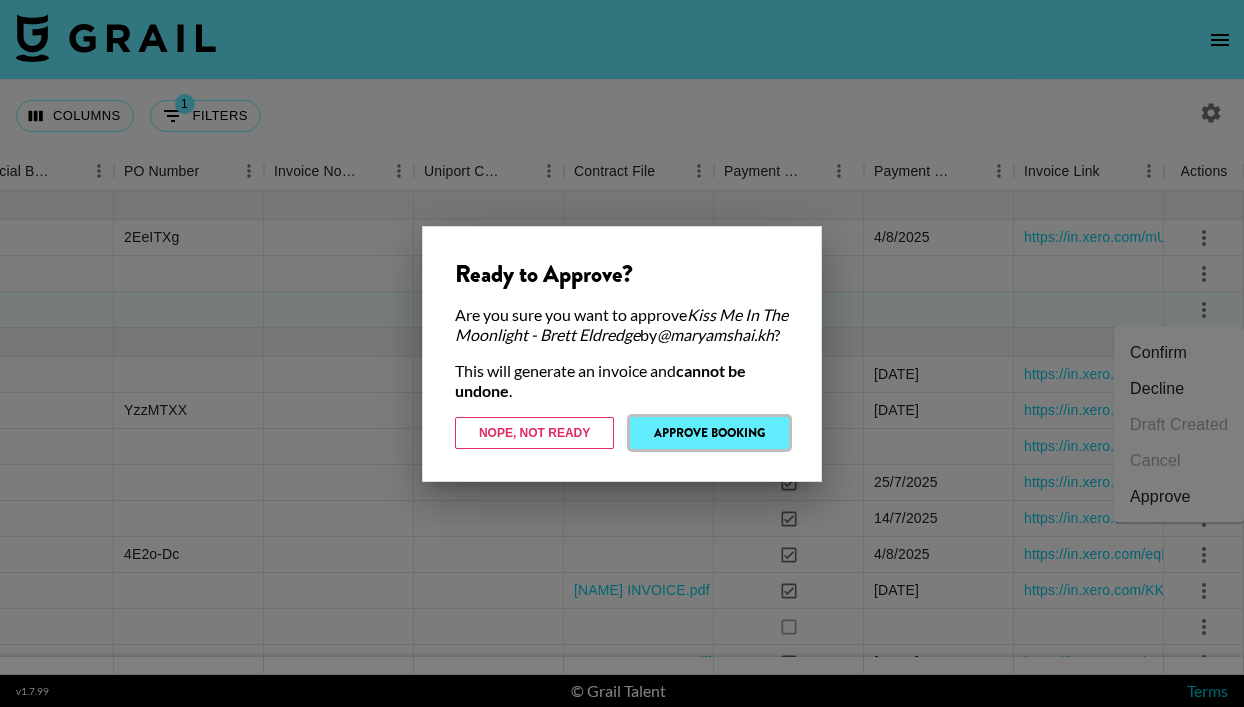 click on "Approve Booking" at bounding box center [709, 433] 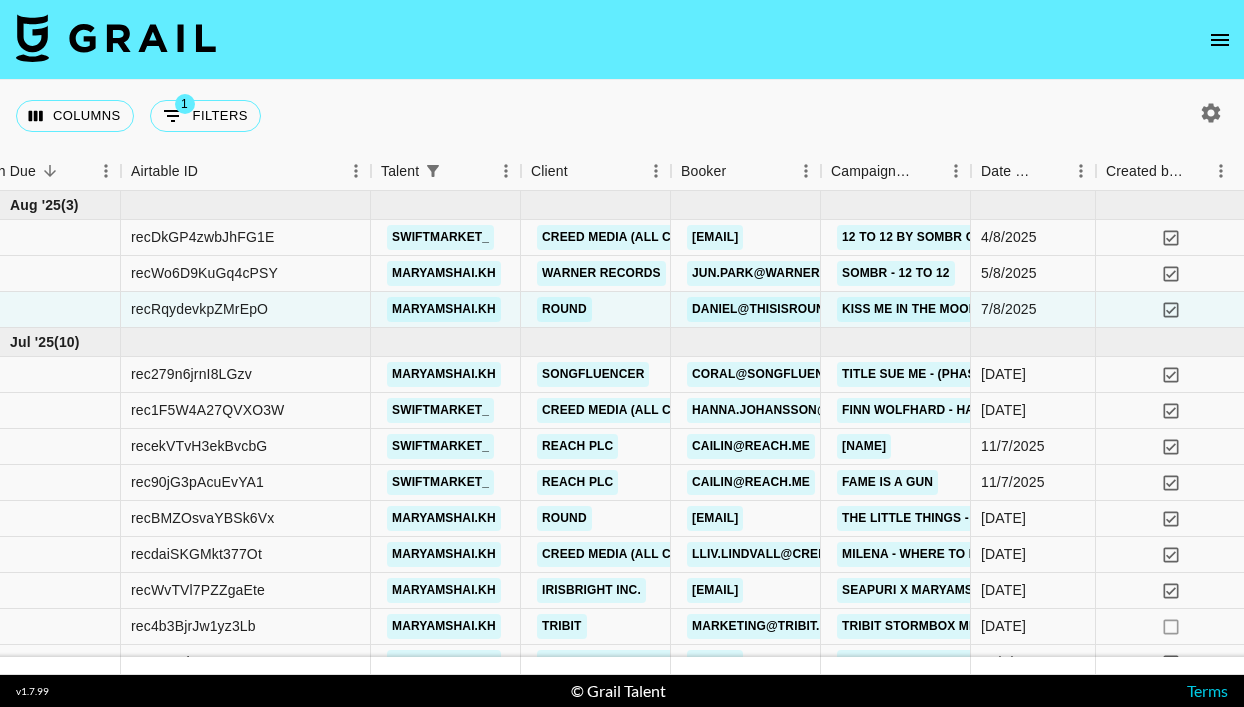 scroll, scrollTop: 0, scrollLeft: 0, axis: both 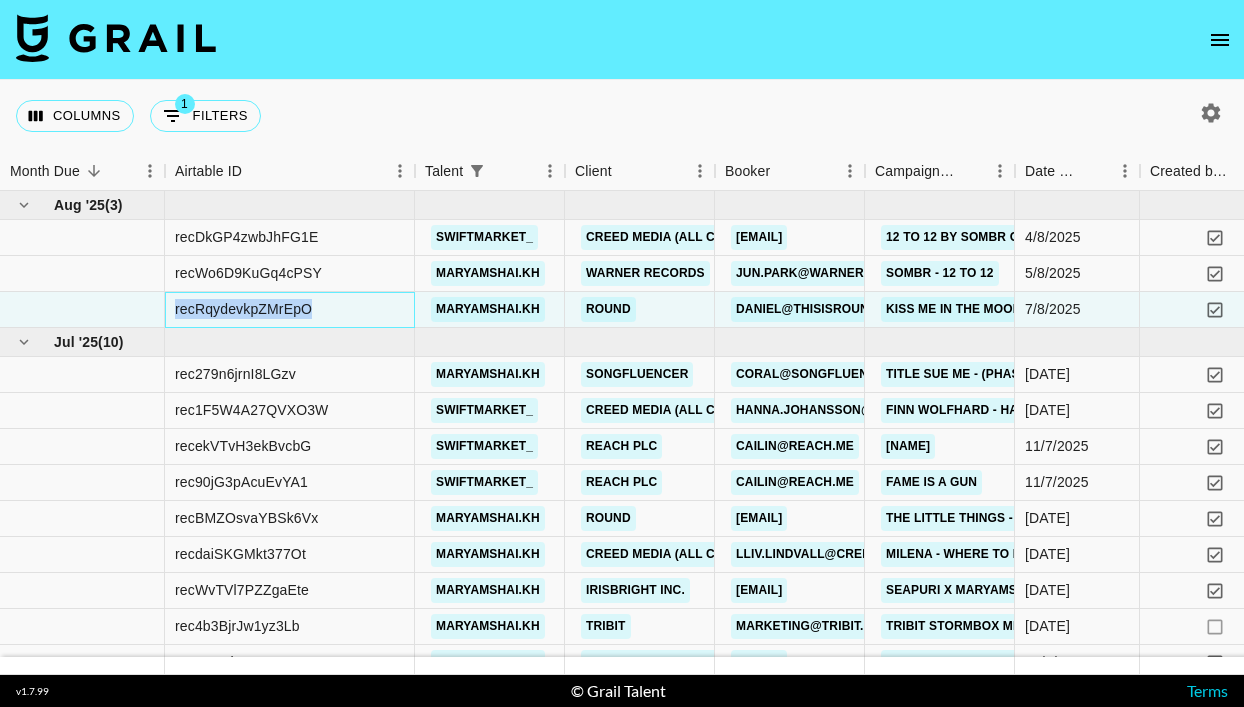 drag, startPoint x: 365, startPoint y: 305, endPoint x: 104, endPoint y: 304, distance: 261.00192 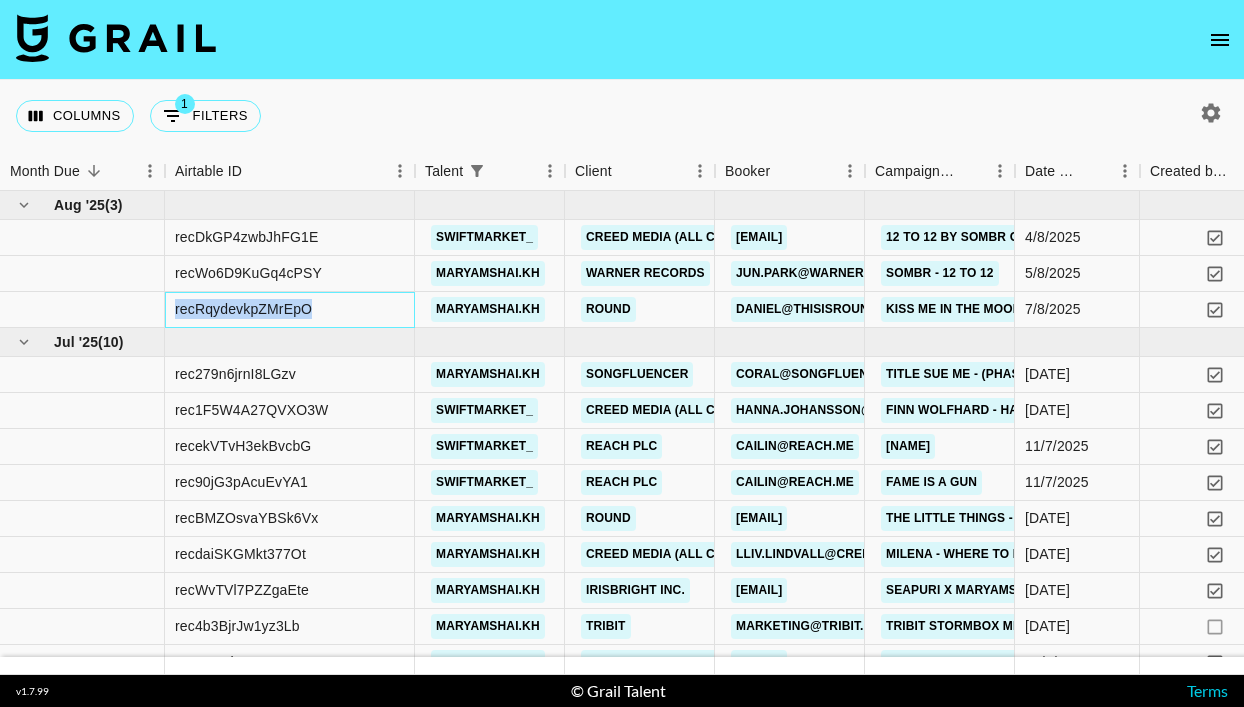 copy on "recRqydevkpZMrEpO" 